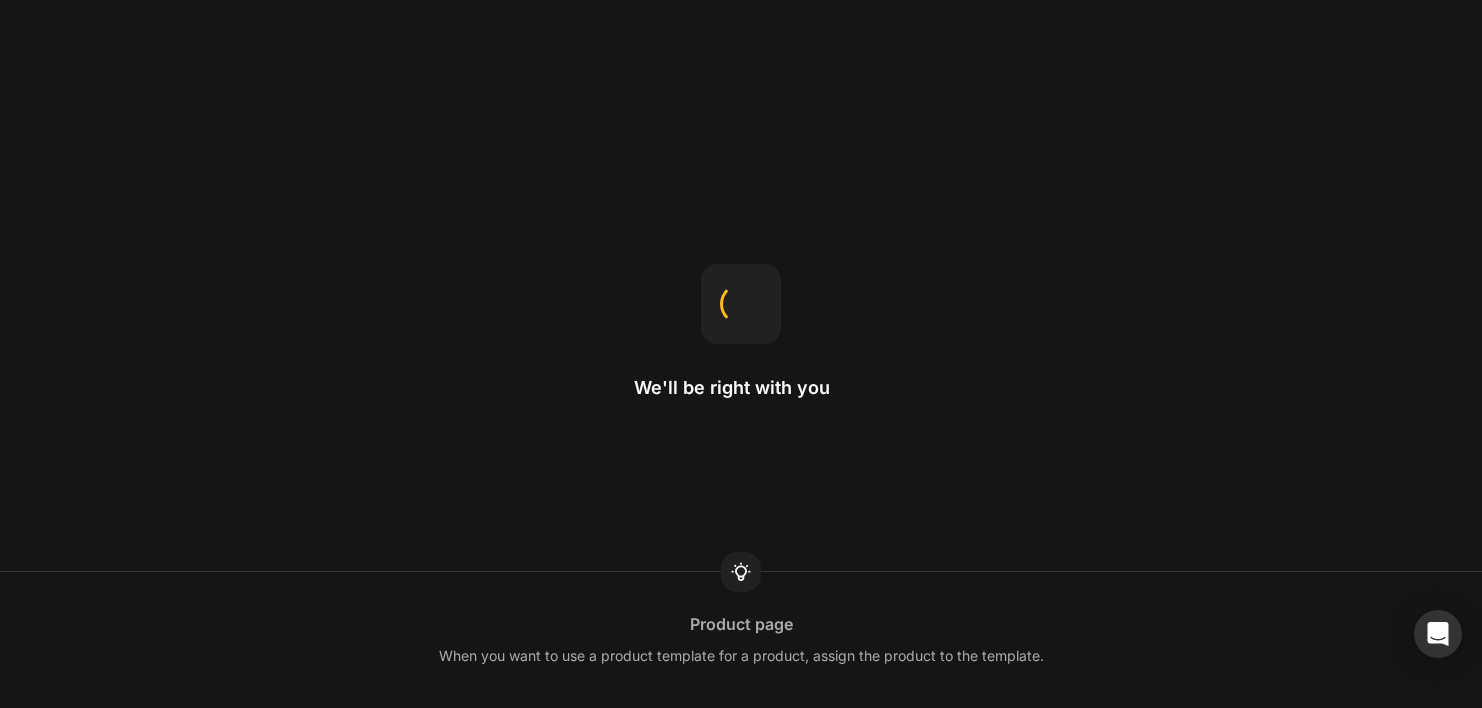 scroll, scrollTop: 0, scrollLeft: 0, axis: both 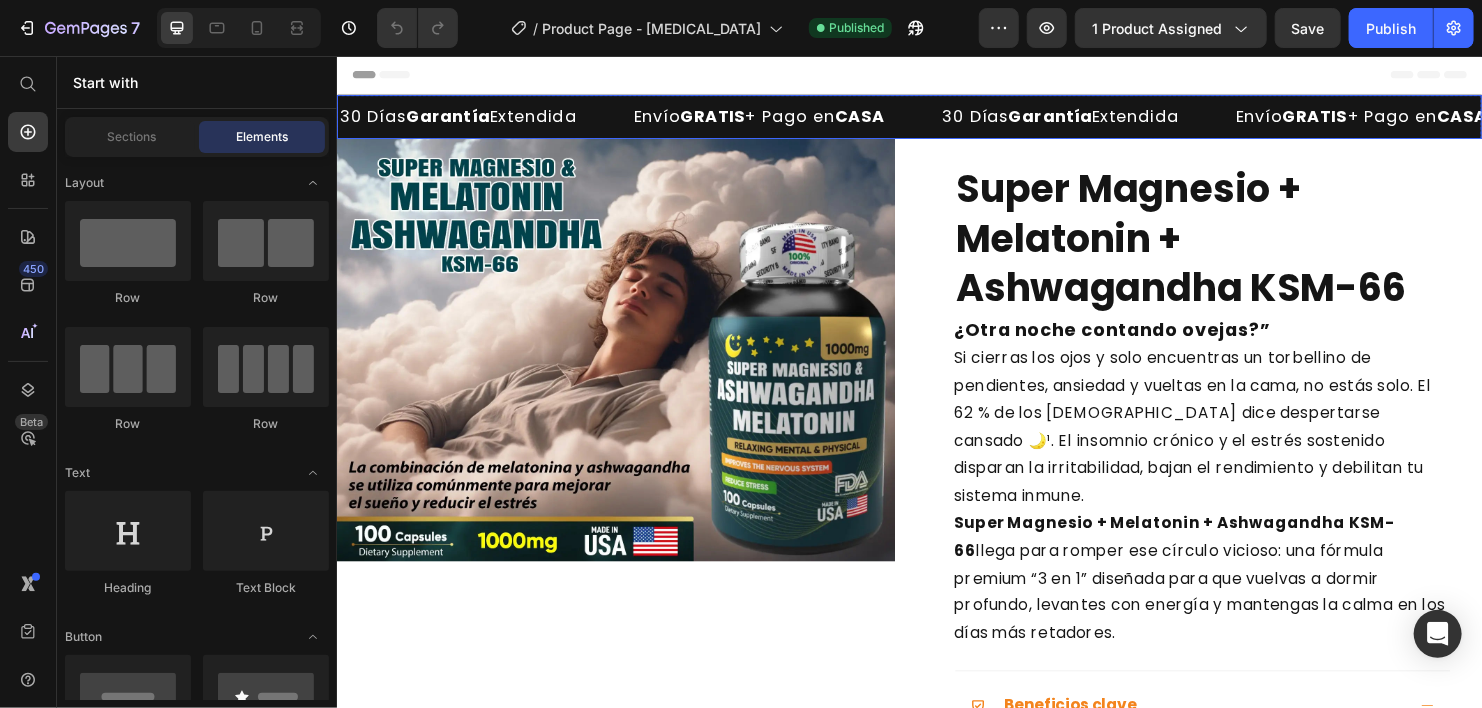 click on "30 Días  Garantía  Extendida Text" at bounding box center (491, 119) 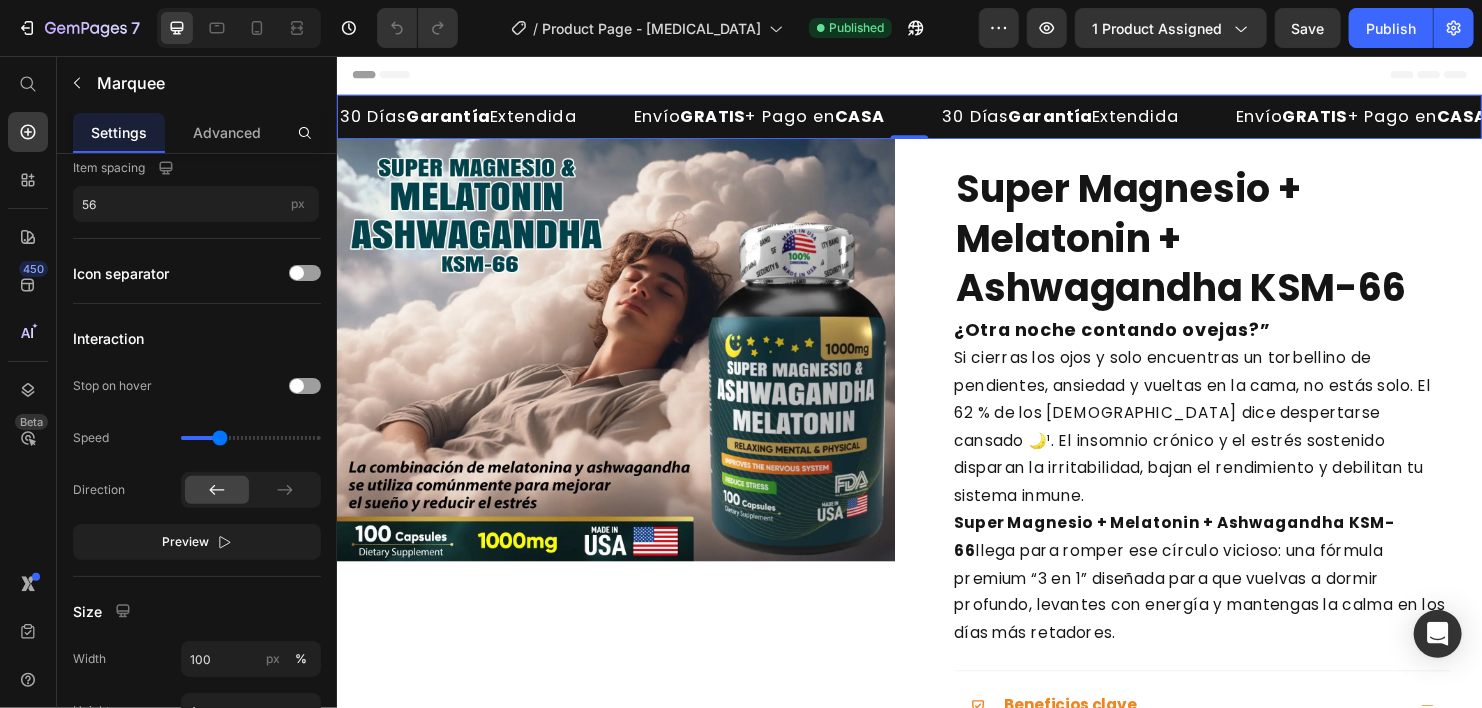 scroll, scrollTop: 796, scrollLeft: 0, axis: vertical 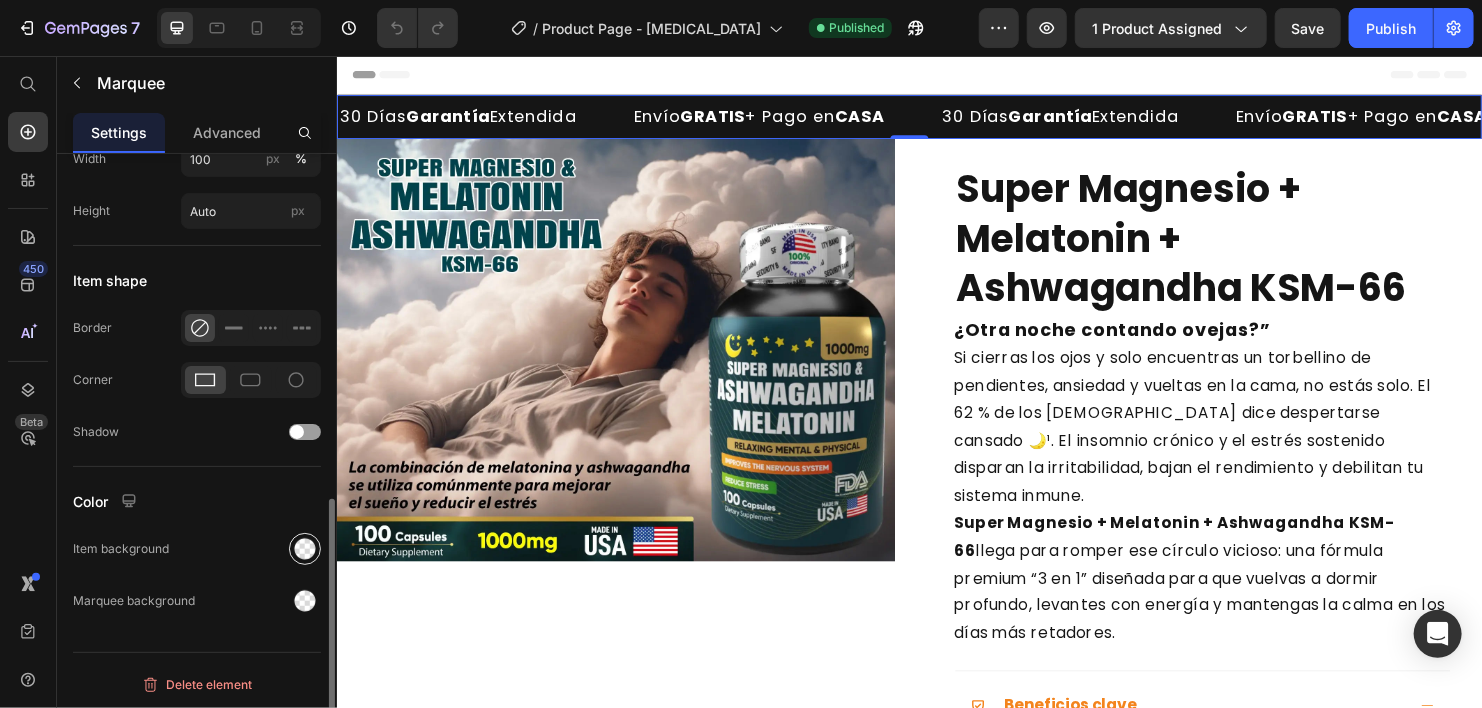 click 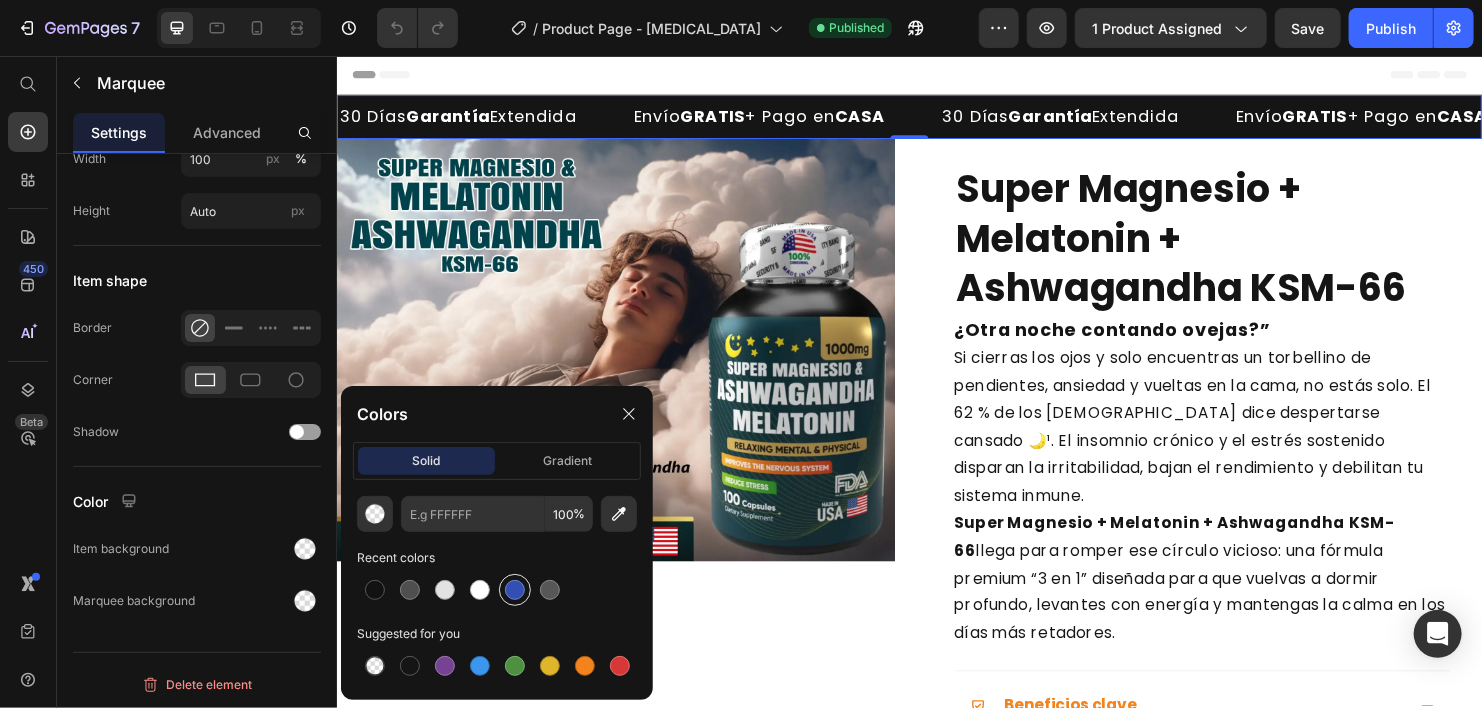 click at bounding box center [515, 590] 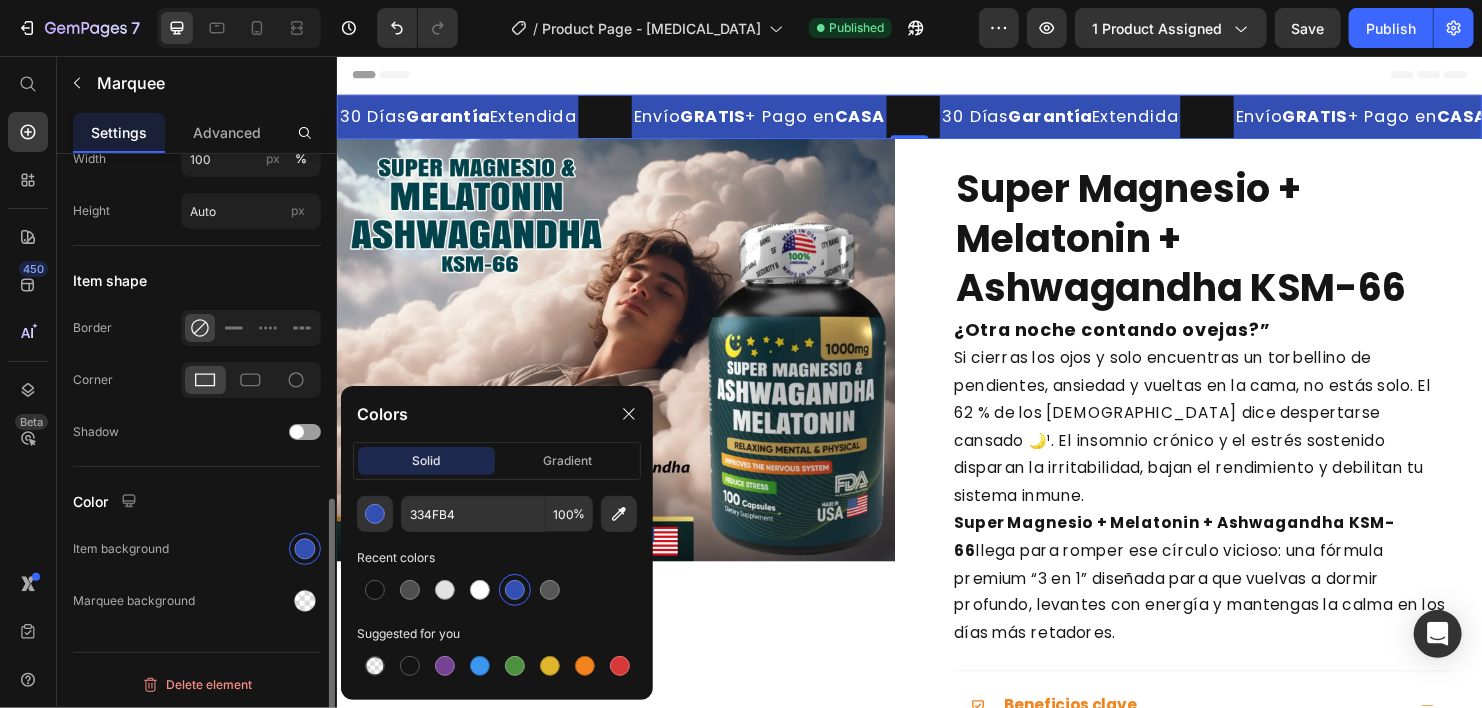 click on "Color" at bounding box center (197, 501) 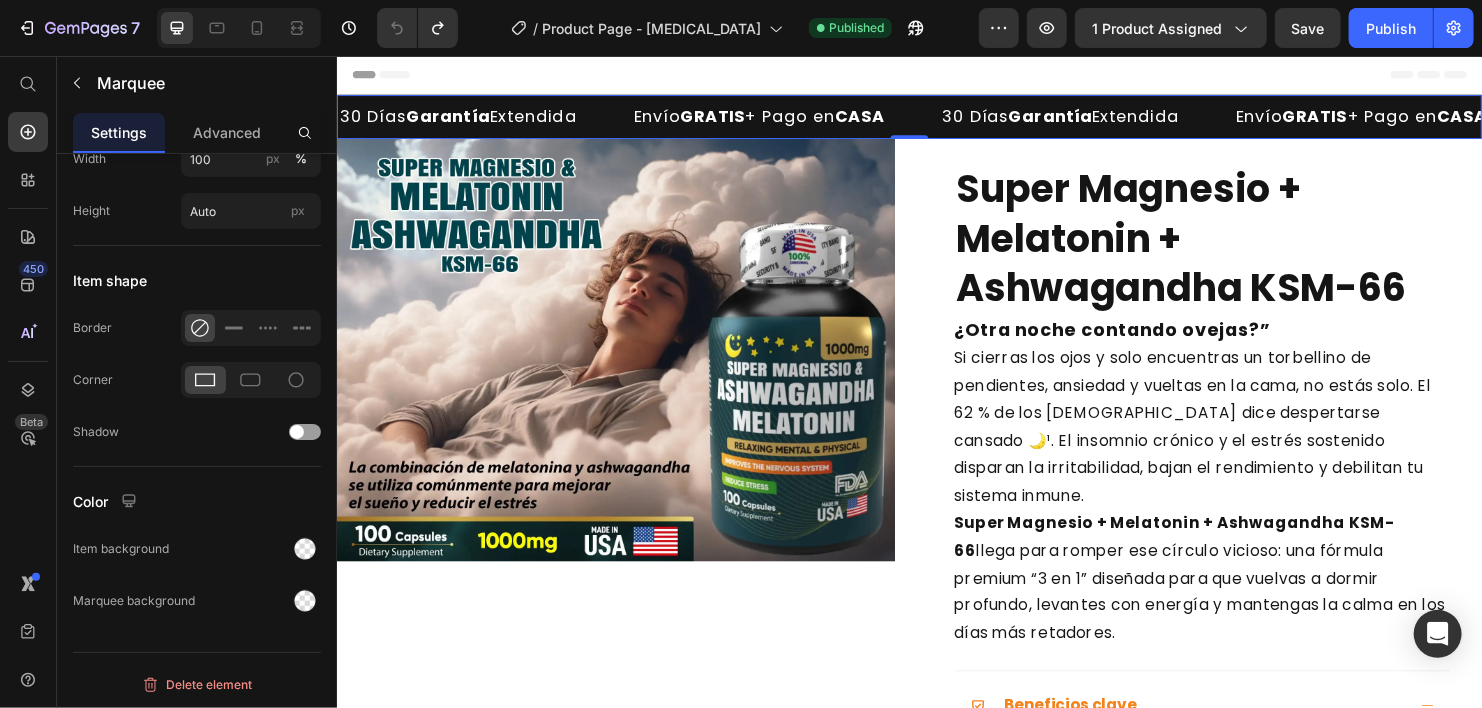 click on "30 Días  Garantía  Extendida Text" at bounding box center [491, 119] 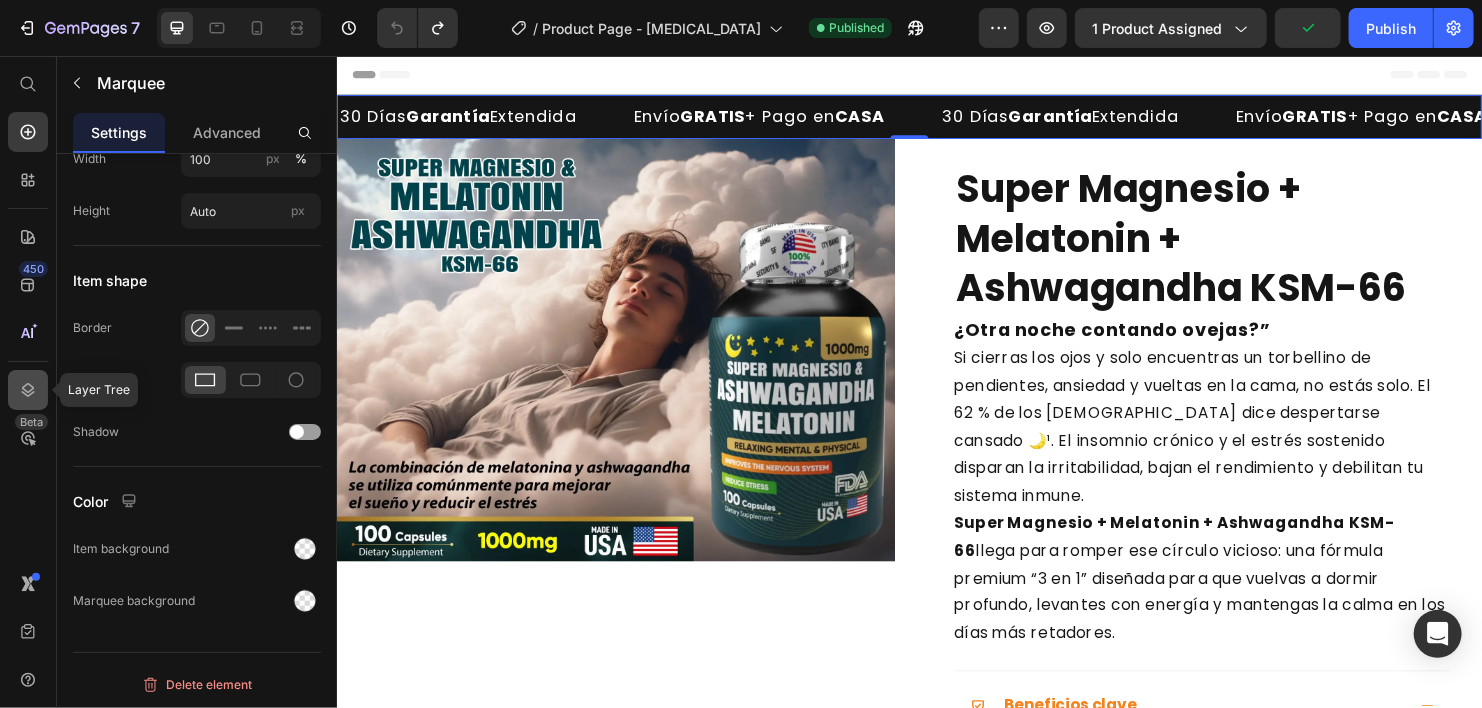 click 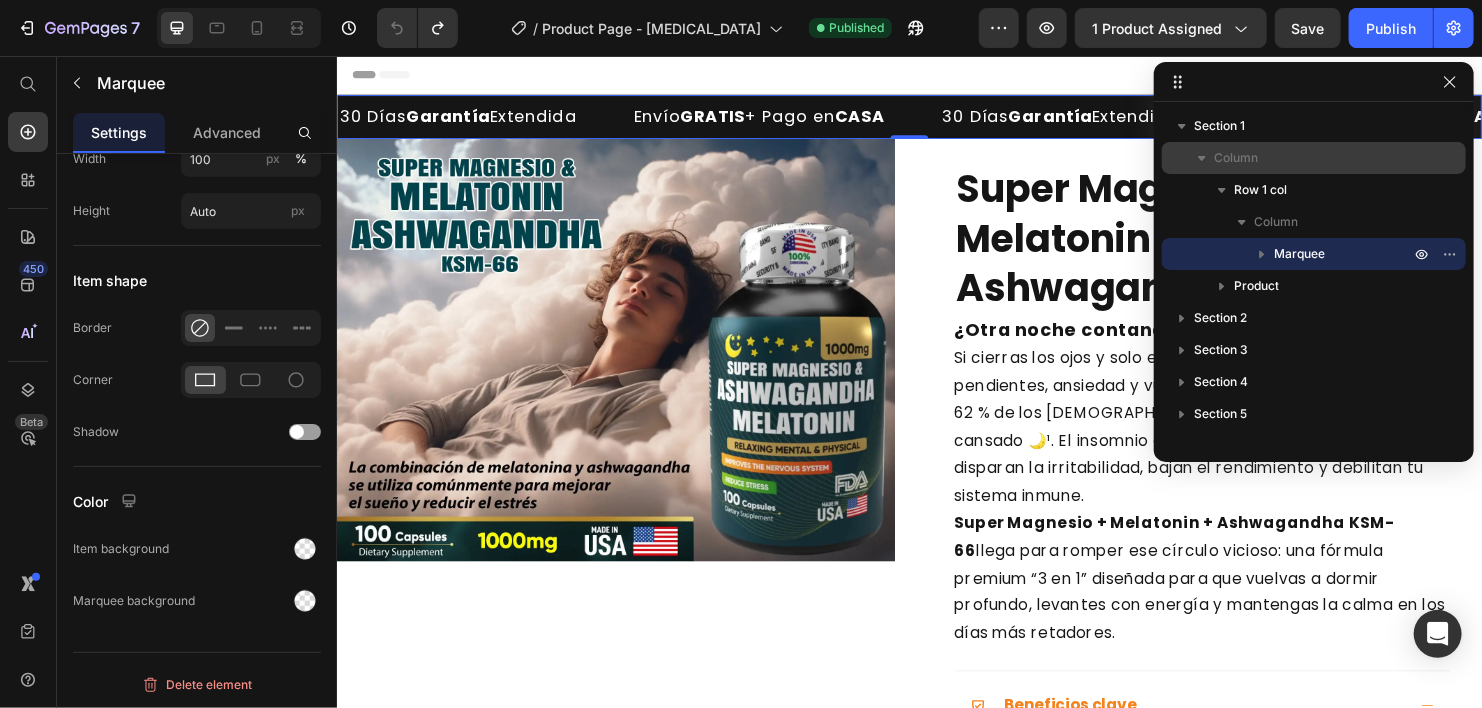 click on "Column" at bounding box center [1314, 158] 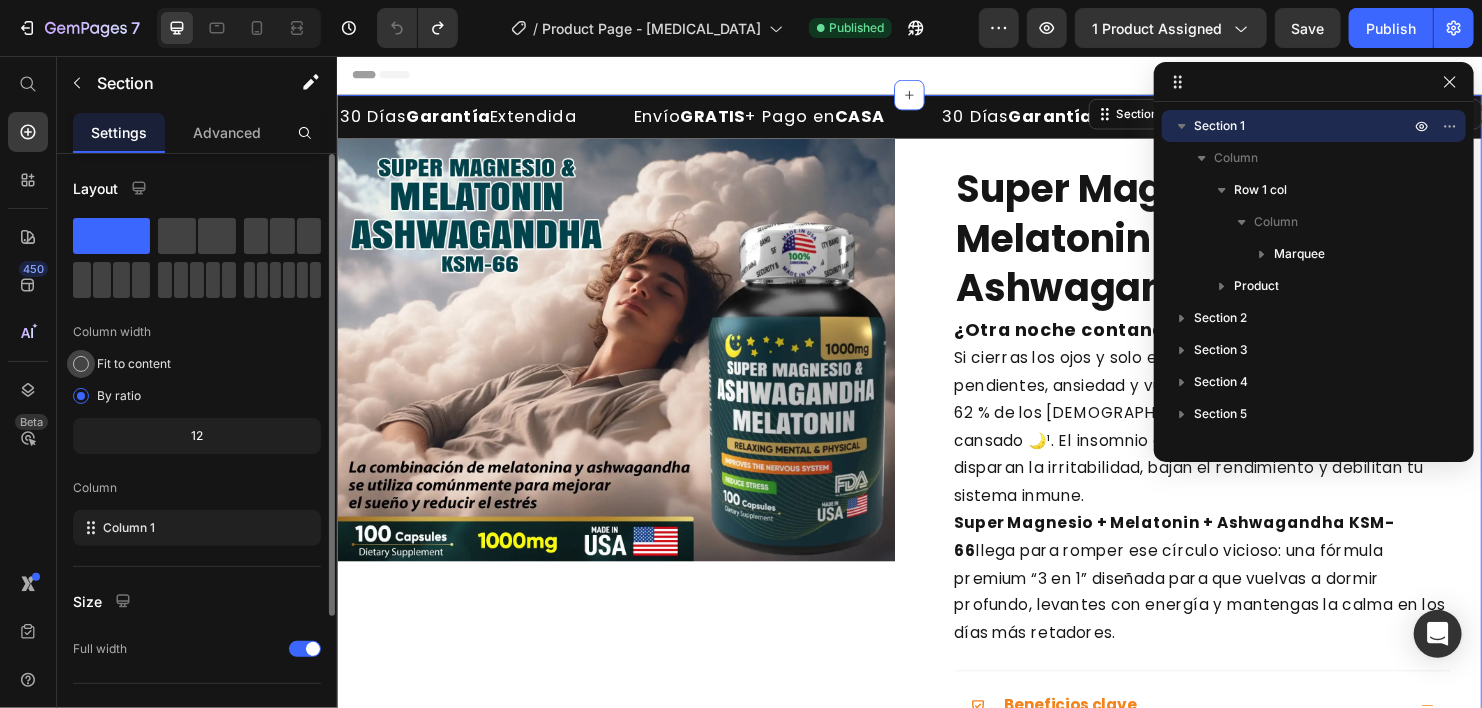 scroll, scrollTop: 195, scrollLeft: 0, axis: vertical 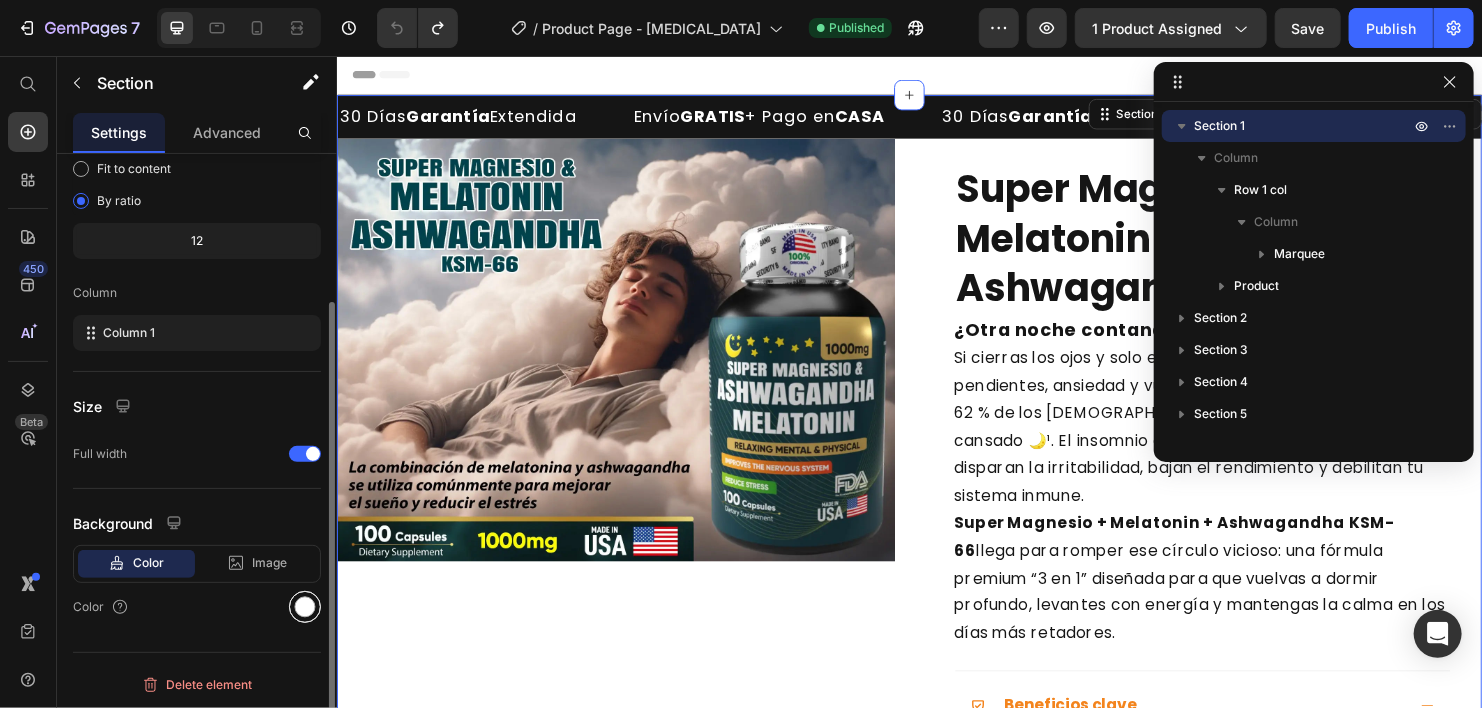 click at bounding box center (305, 607) 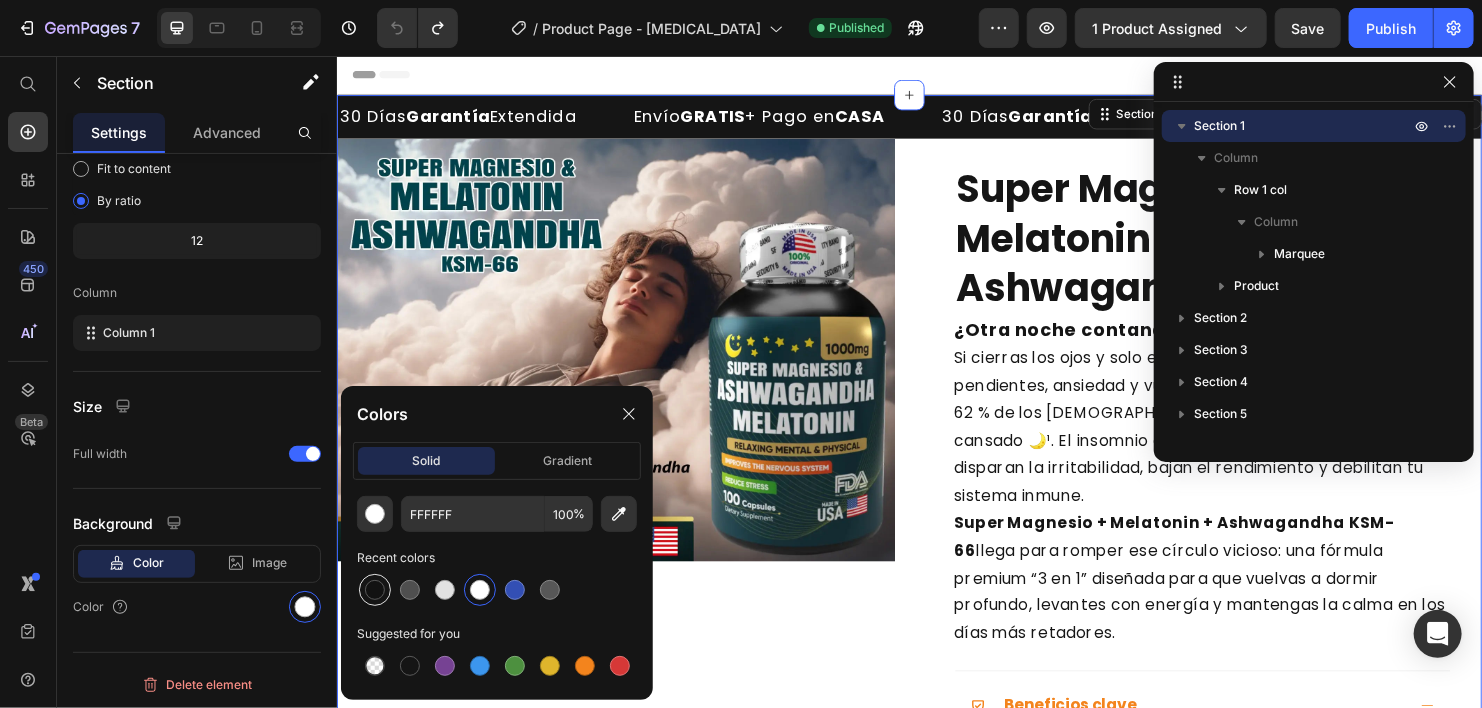 click at bounding box center (375, 590) 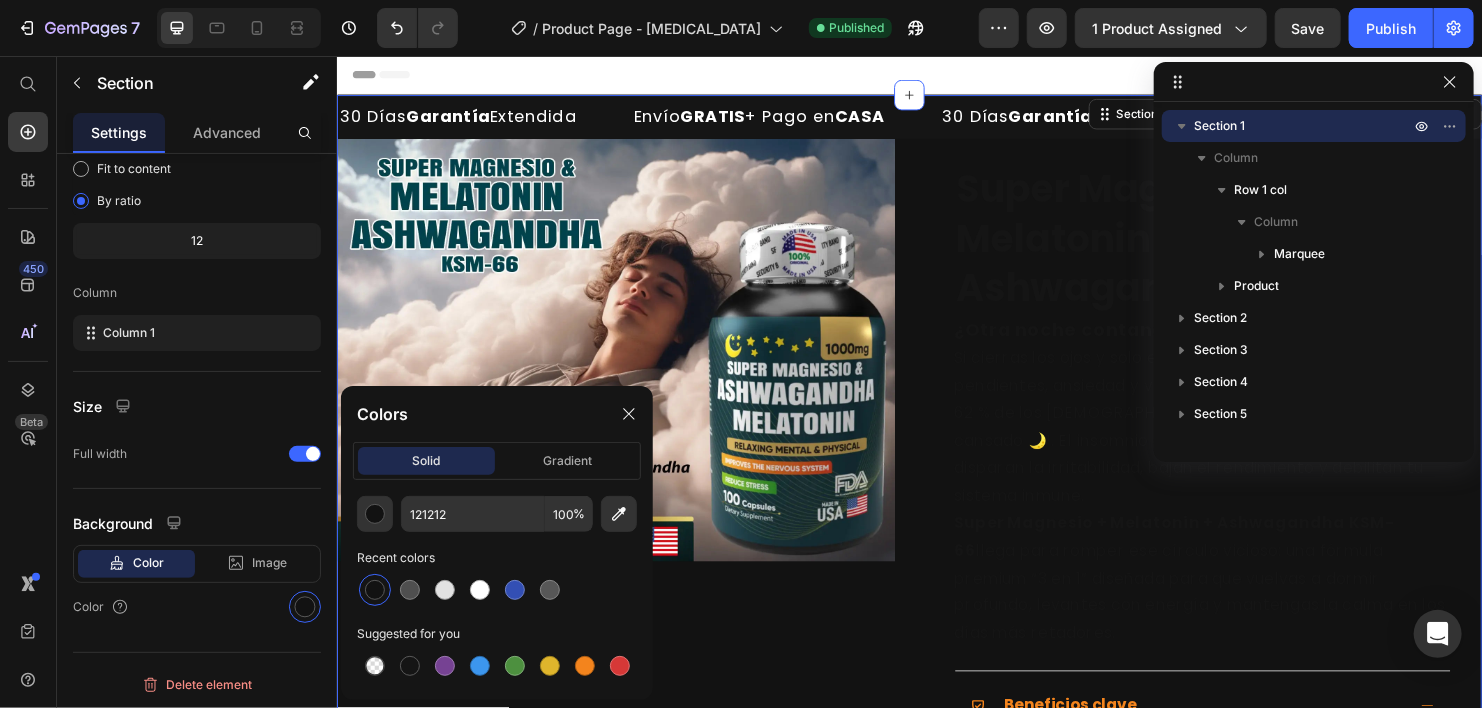type on "FFFFFF" 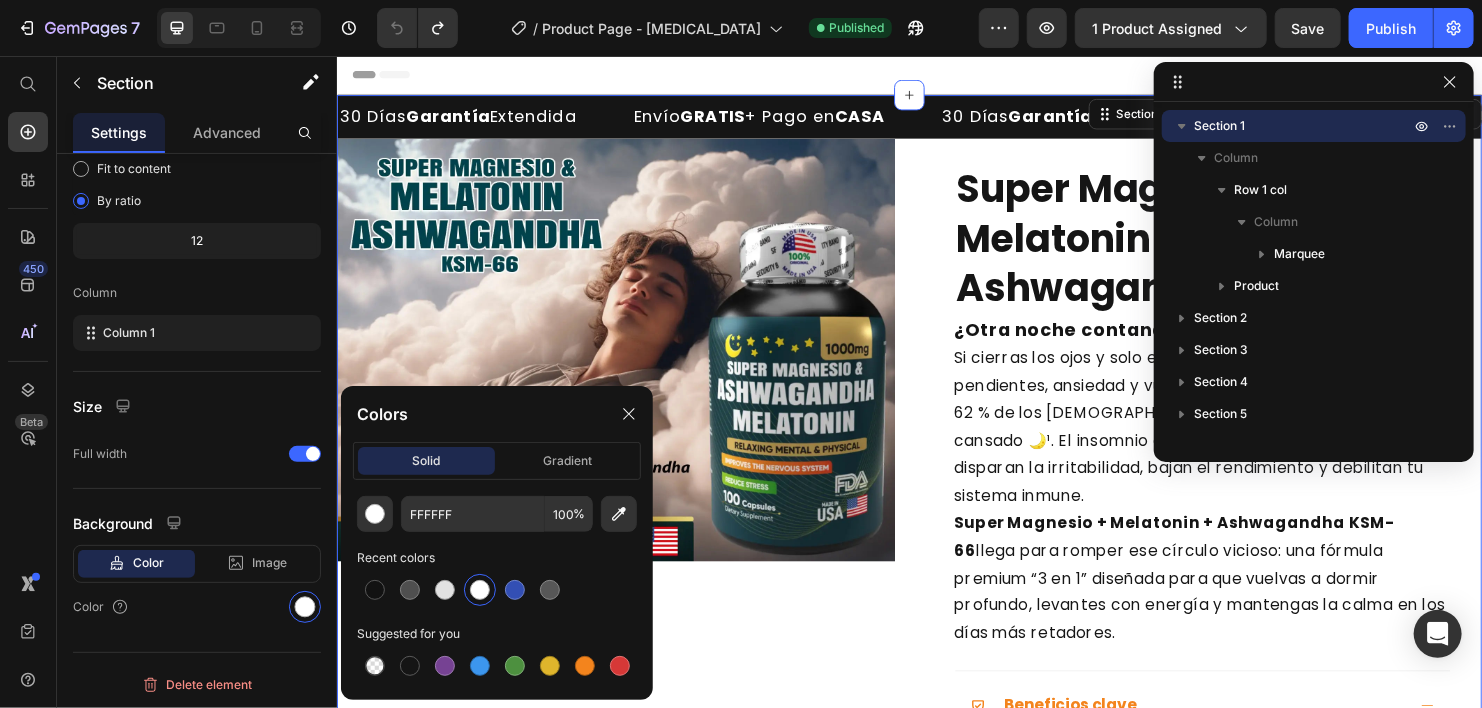 click 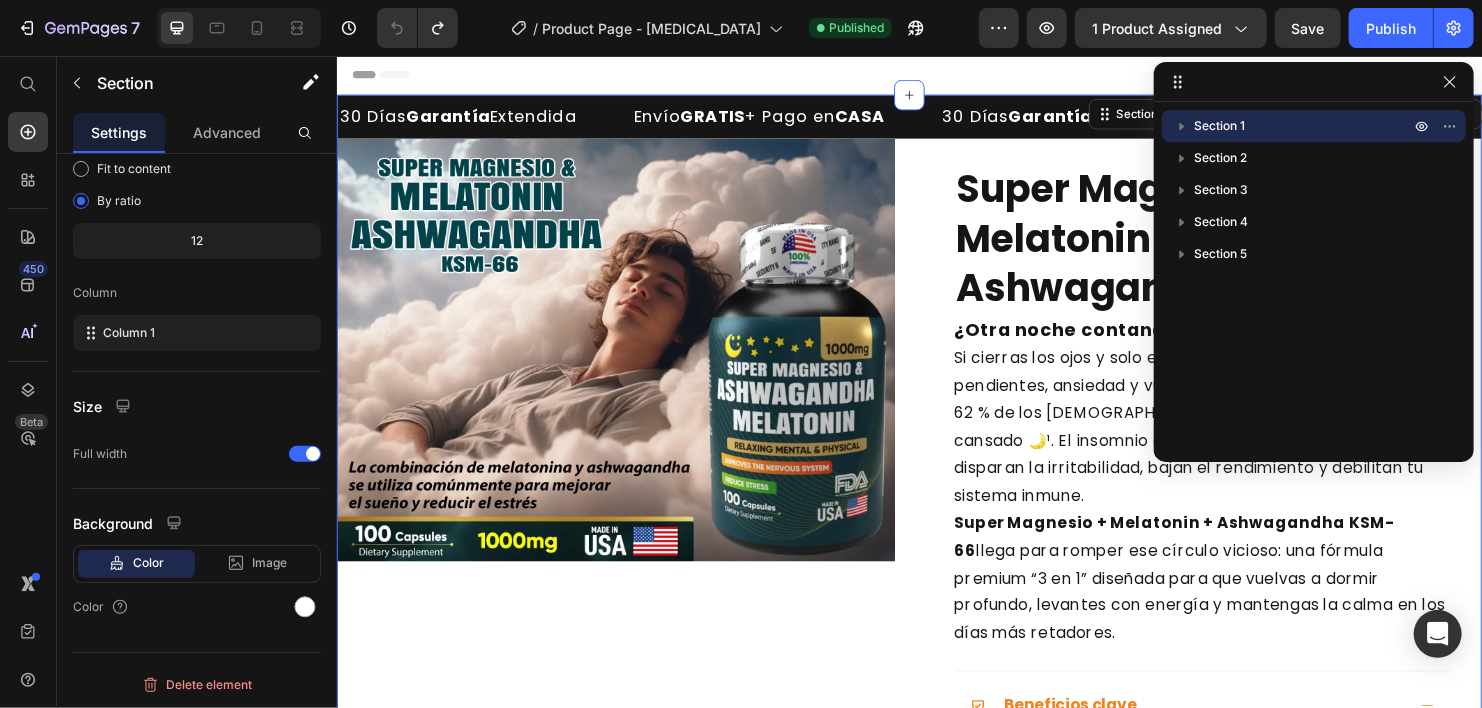 click 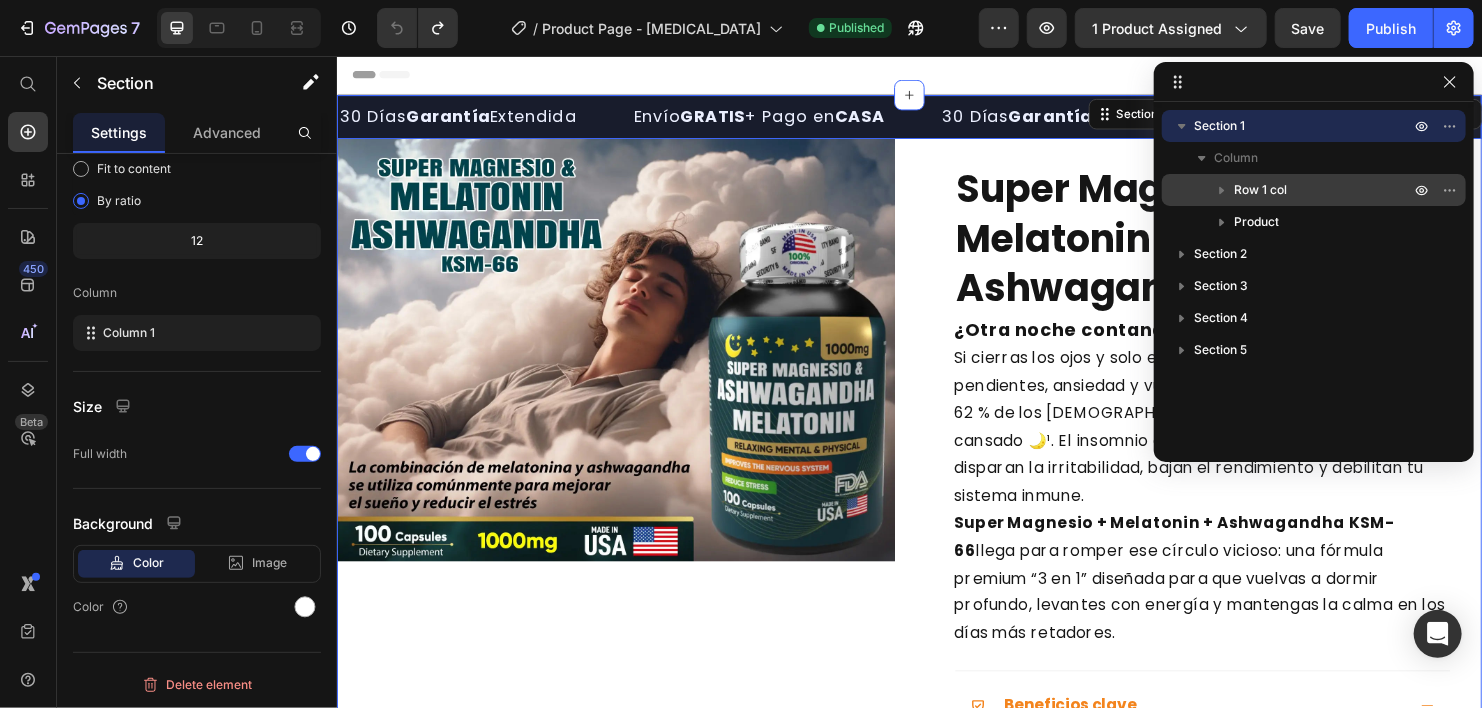 click on "Row 1 col" at bounding box center (1260, 190) 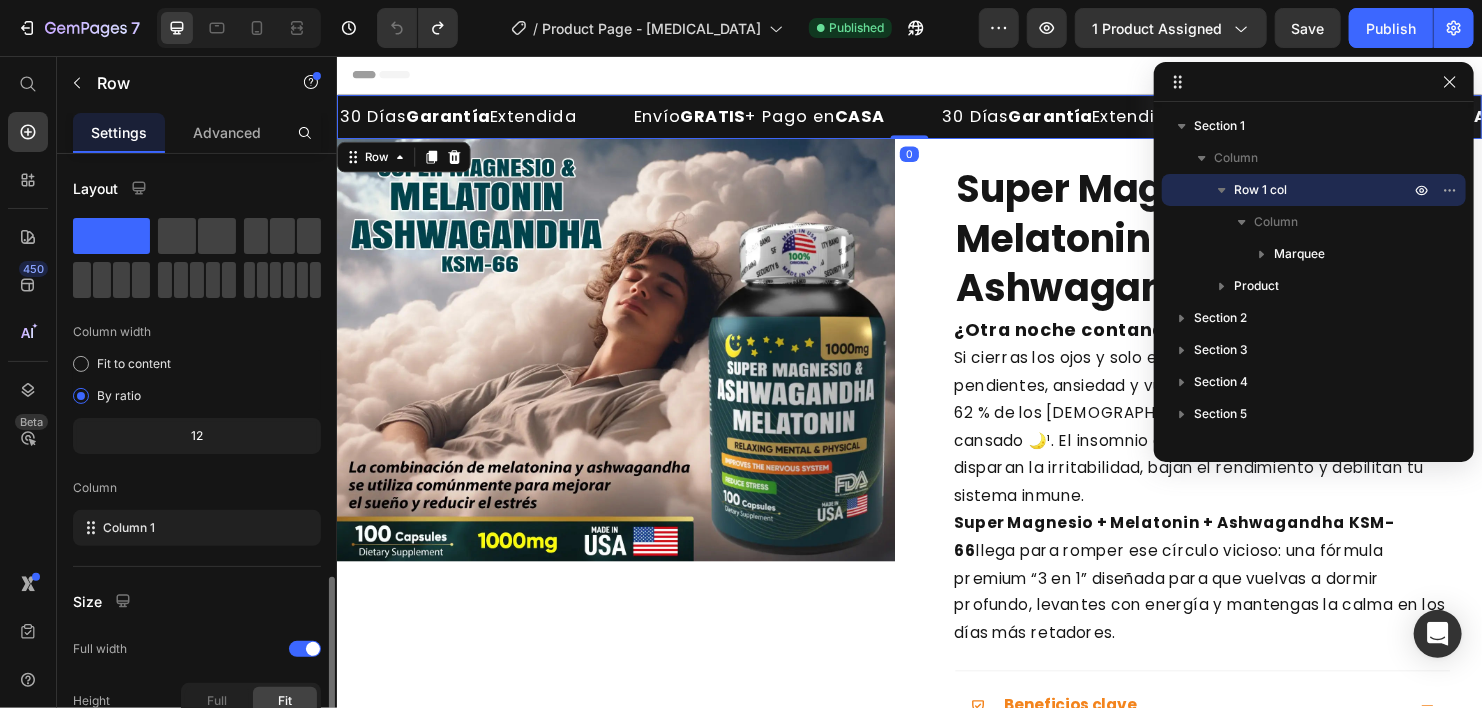 scroll, scrollTop: 247, scrollLeft: 0, axis: vertical 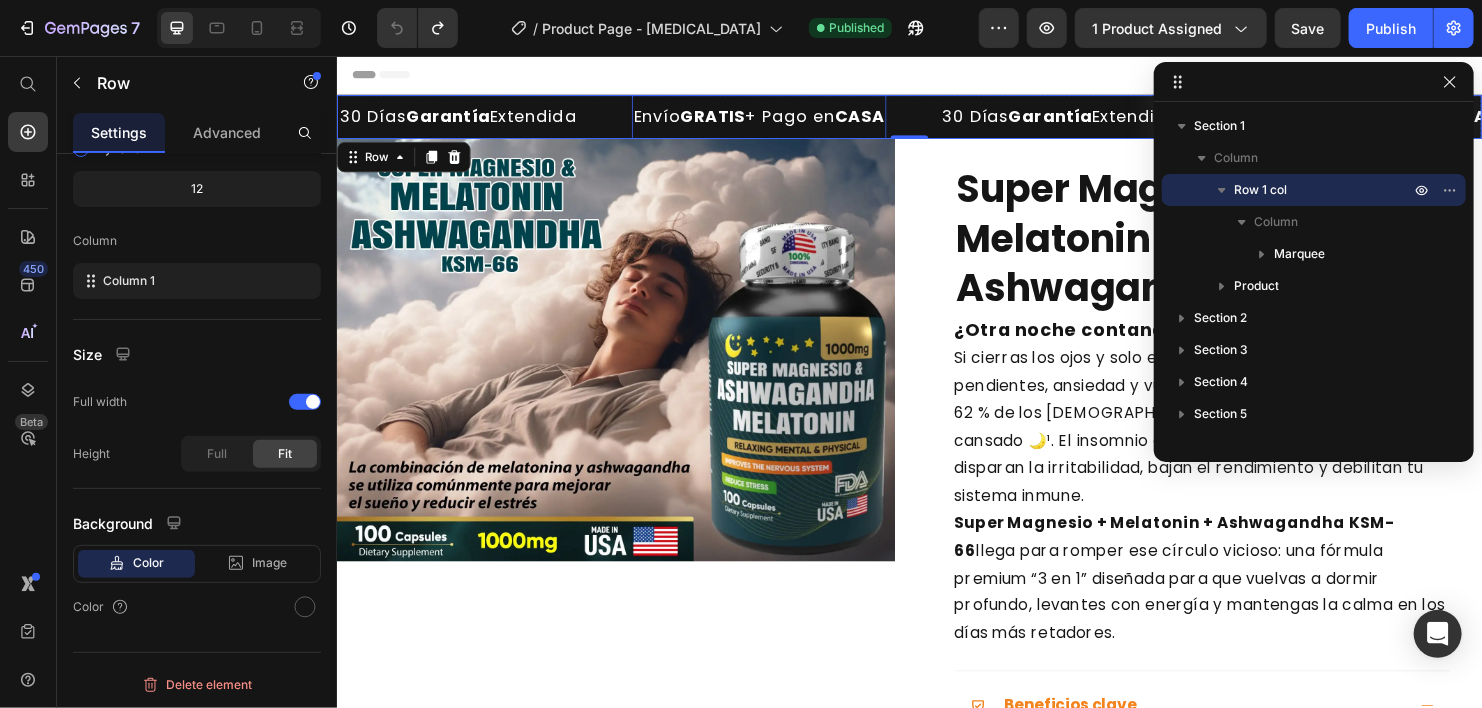 click on "GRATIS" at bounding box center (729, 118) 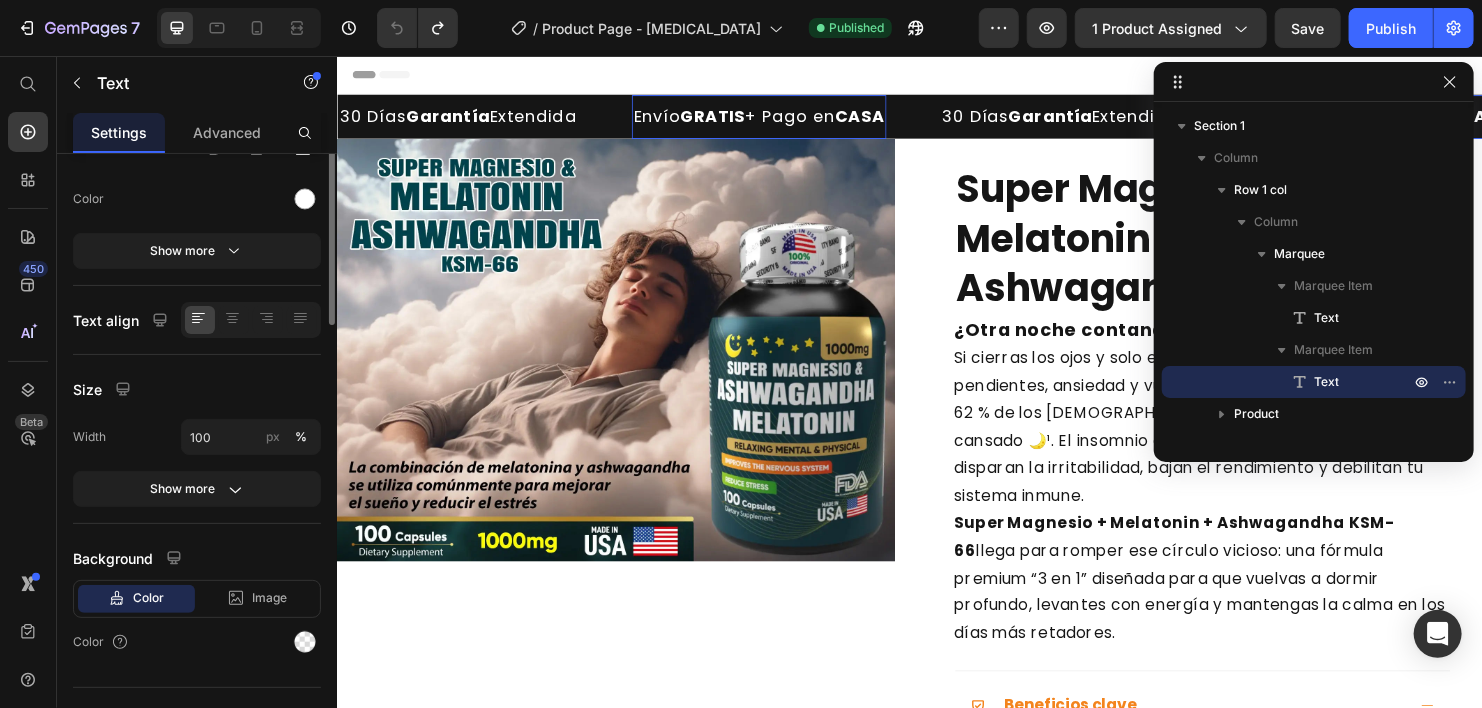 scroll, scrollTop: 0, scrollLeft: 0, axis: both 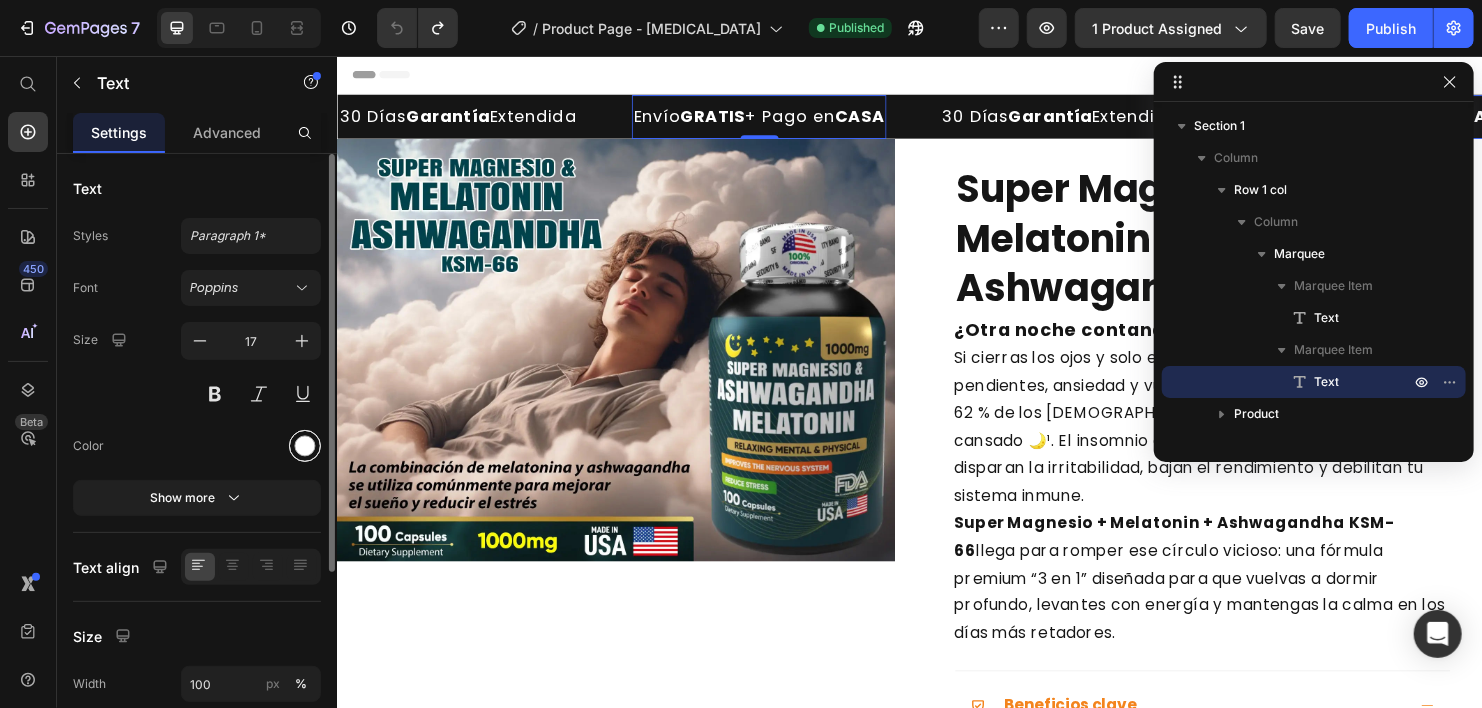 click at bounding box center (305, 446) 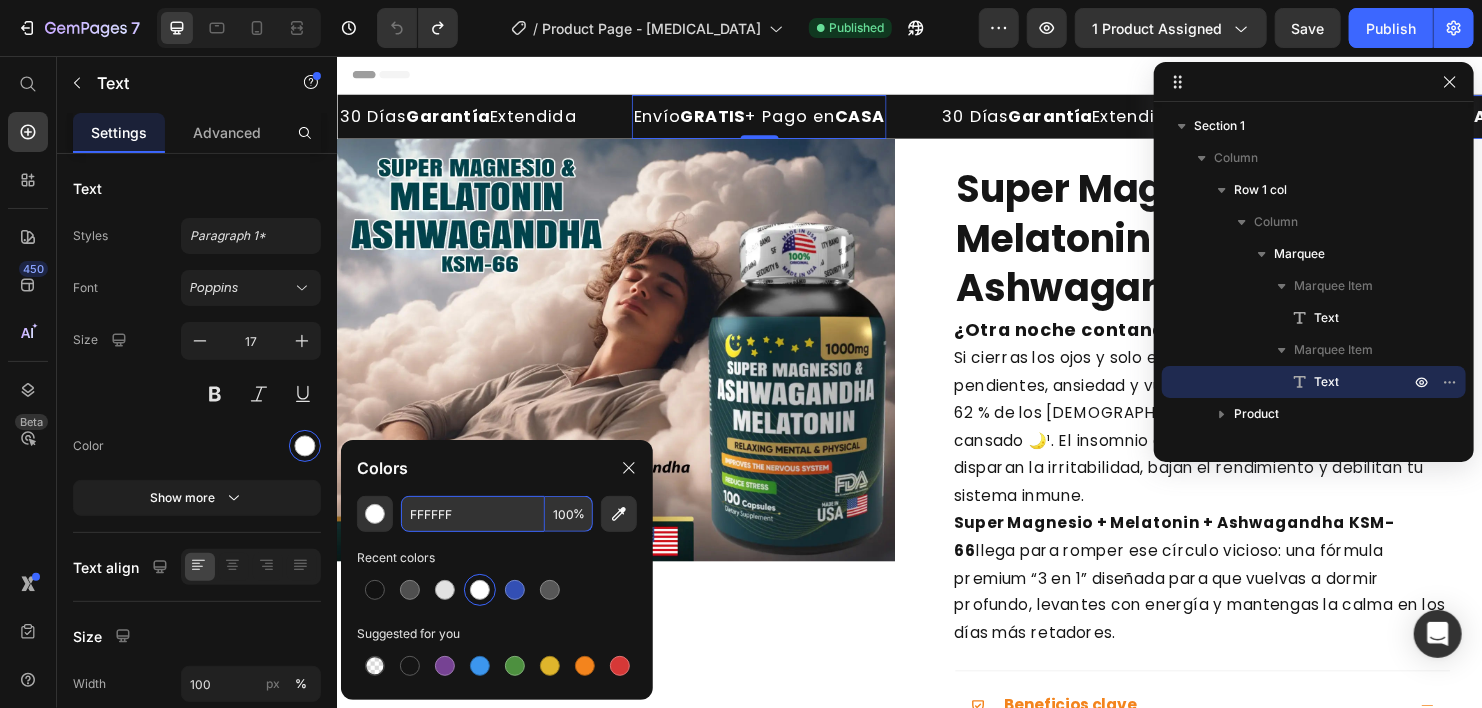 click on "FFFFFF" at bounding box center (473, 514) 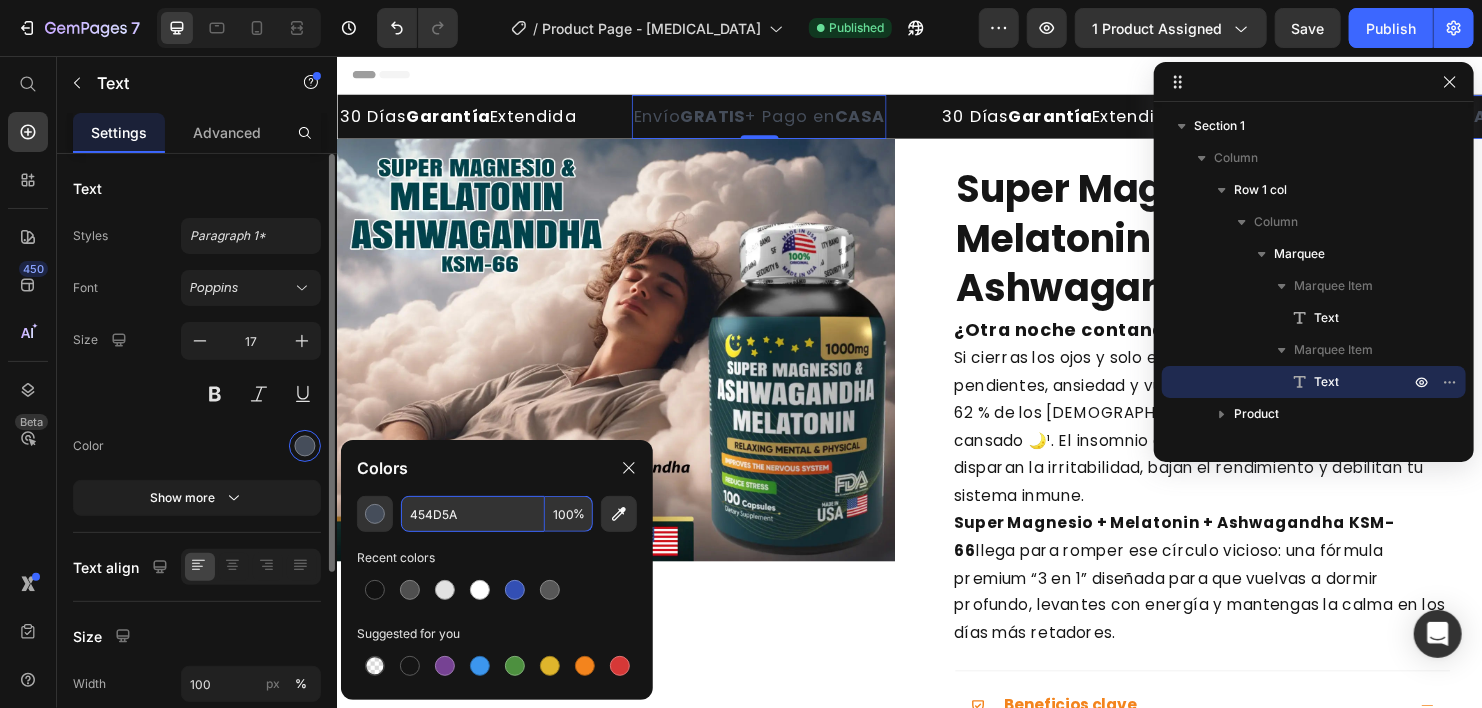 type on "454D5A" 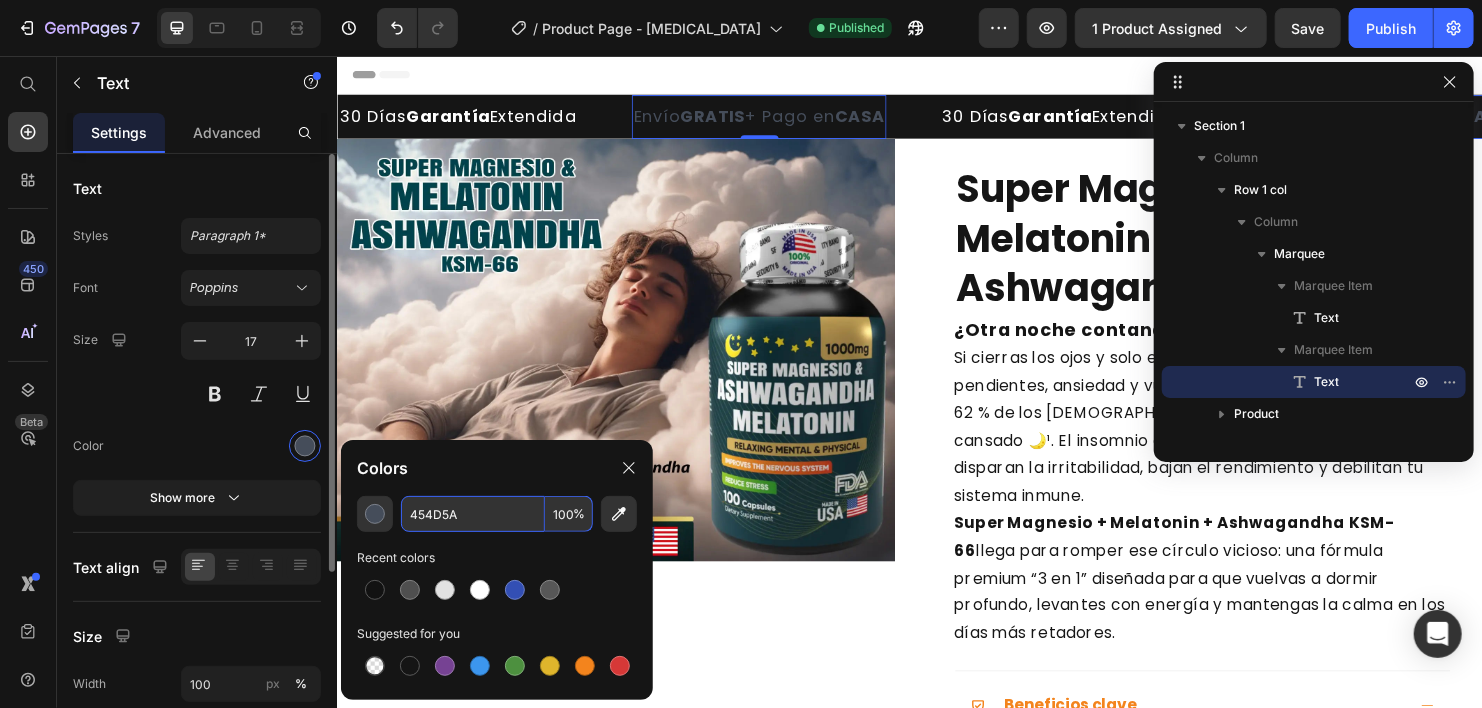 click at bounding box center [251, 446] 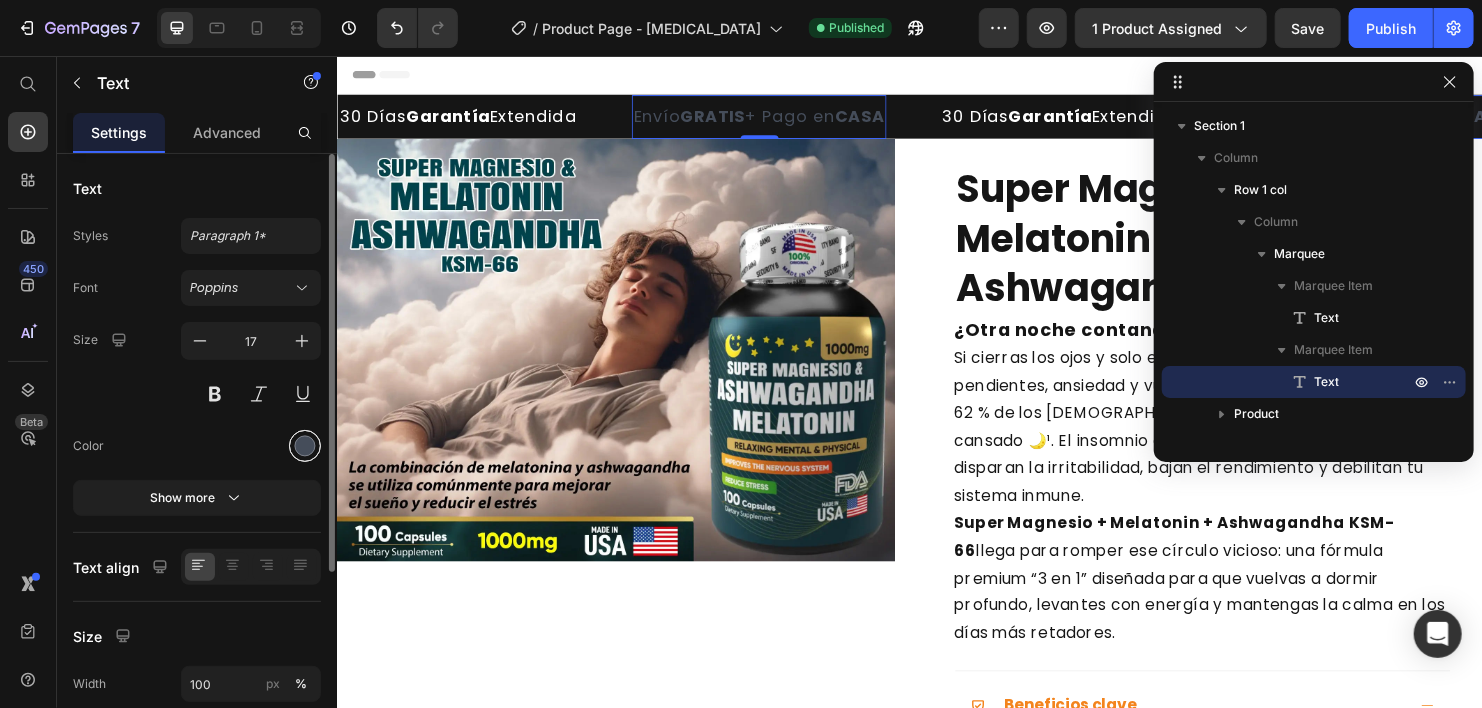 click at bounding box center (305, 446) 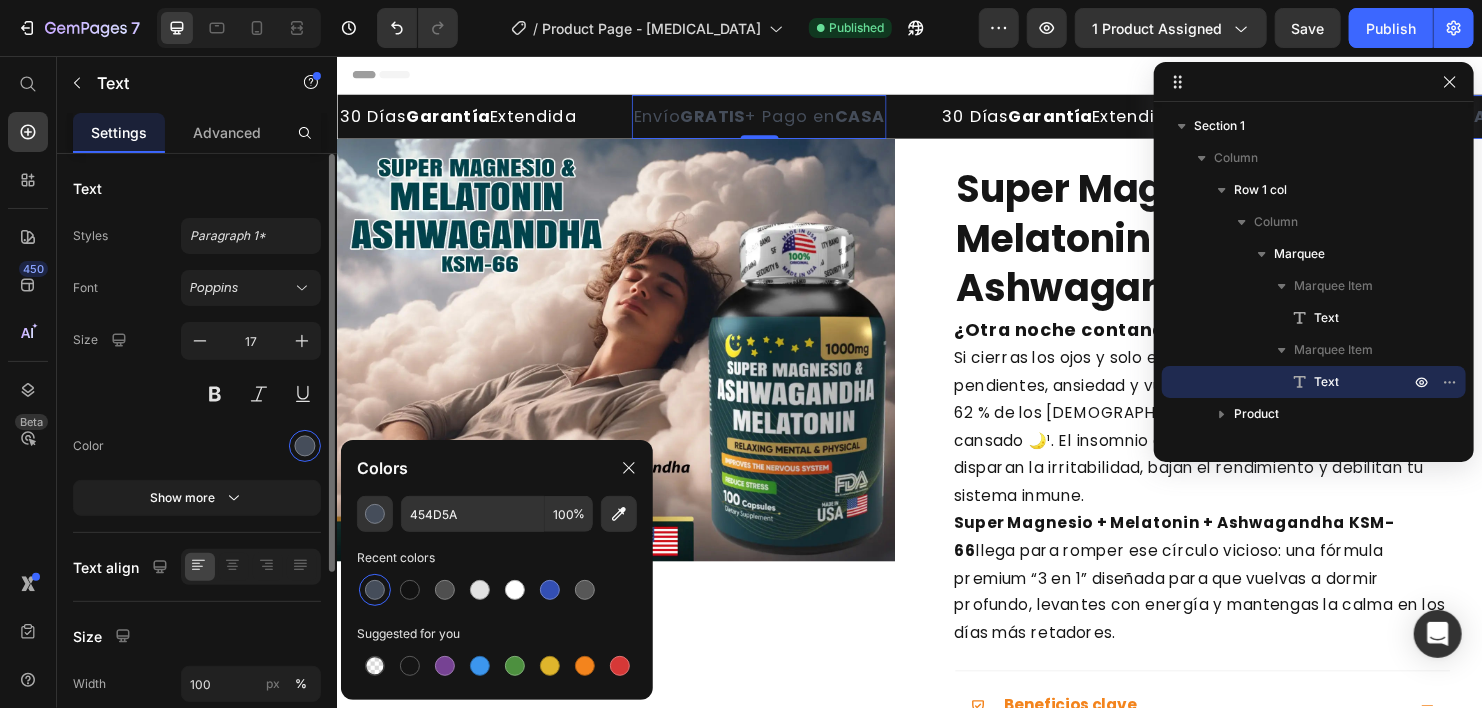 click at bounding box center [251, 446] 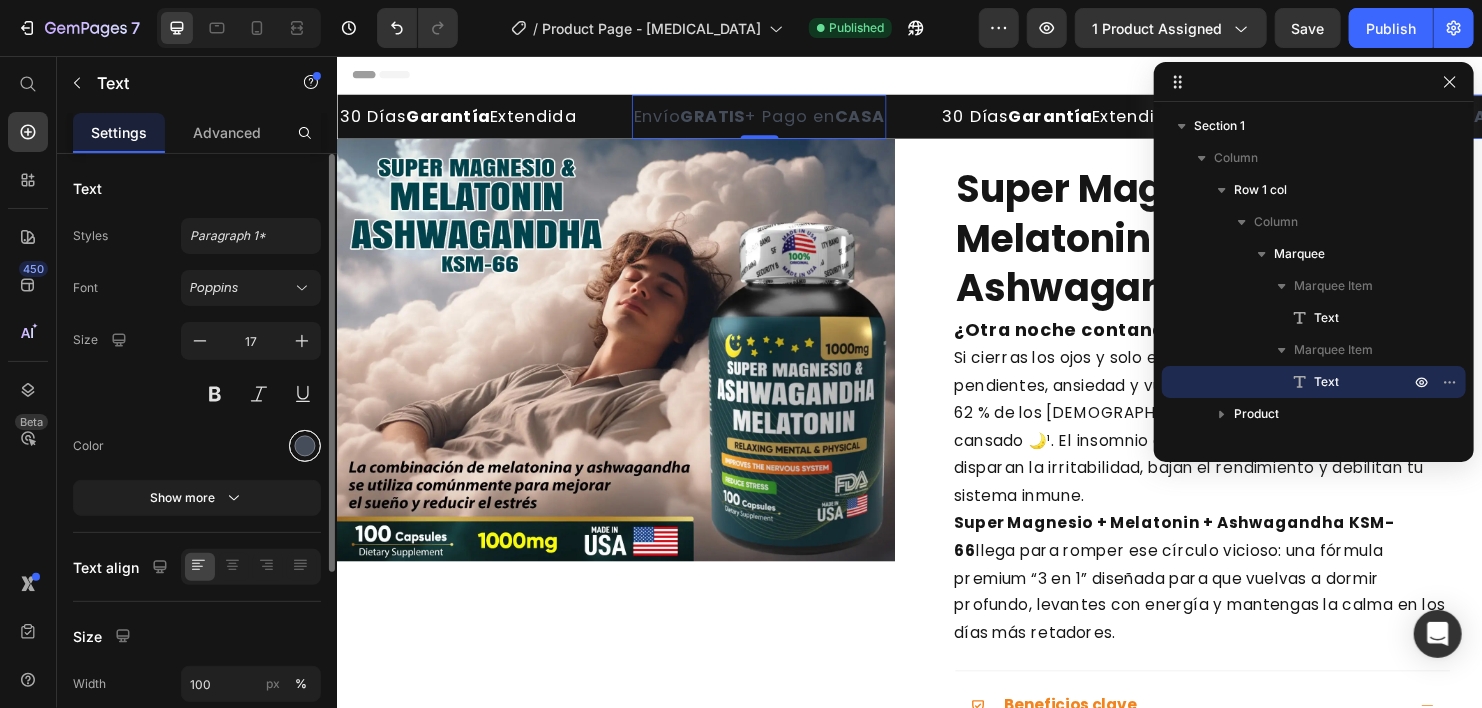 click at bounding box center [305, 446] 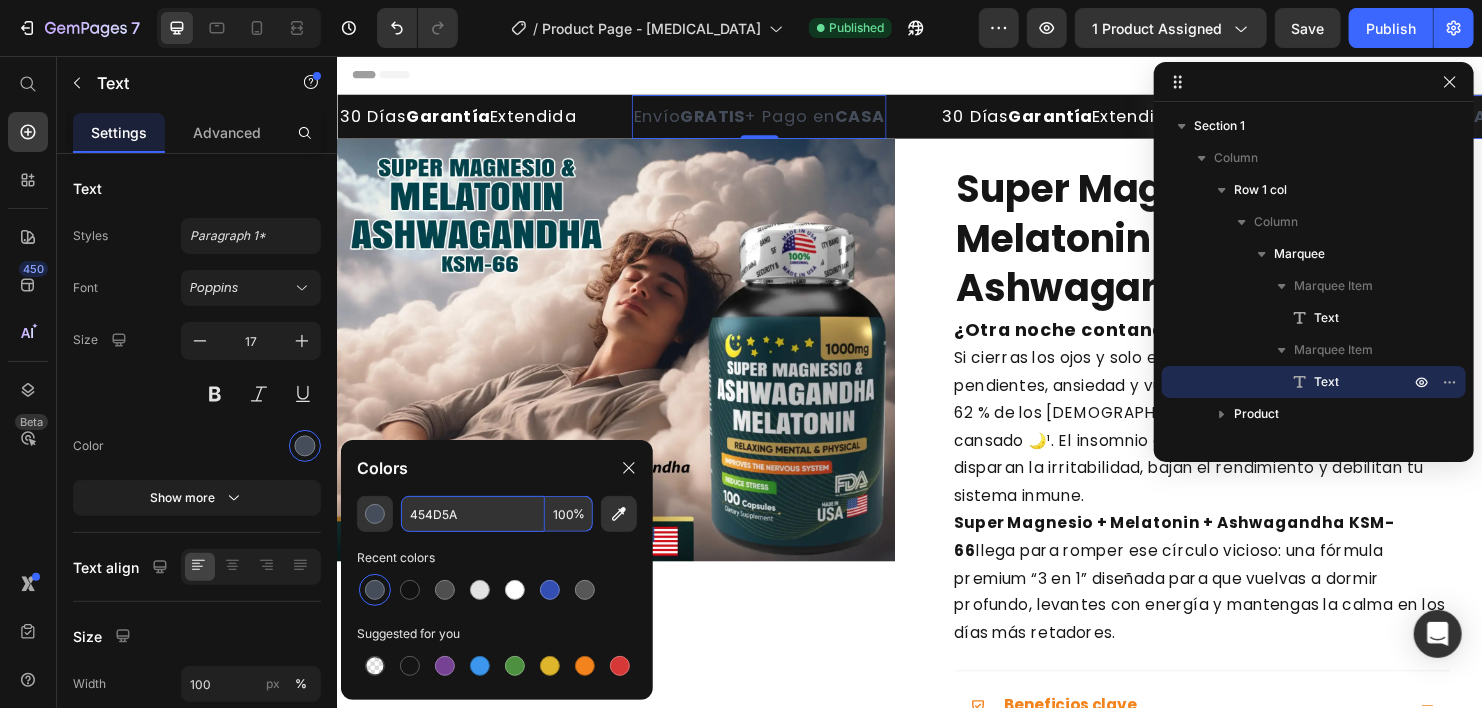 paste on "C86185" 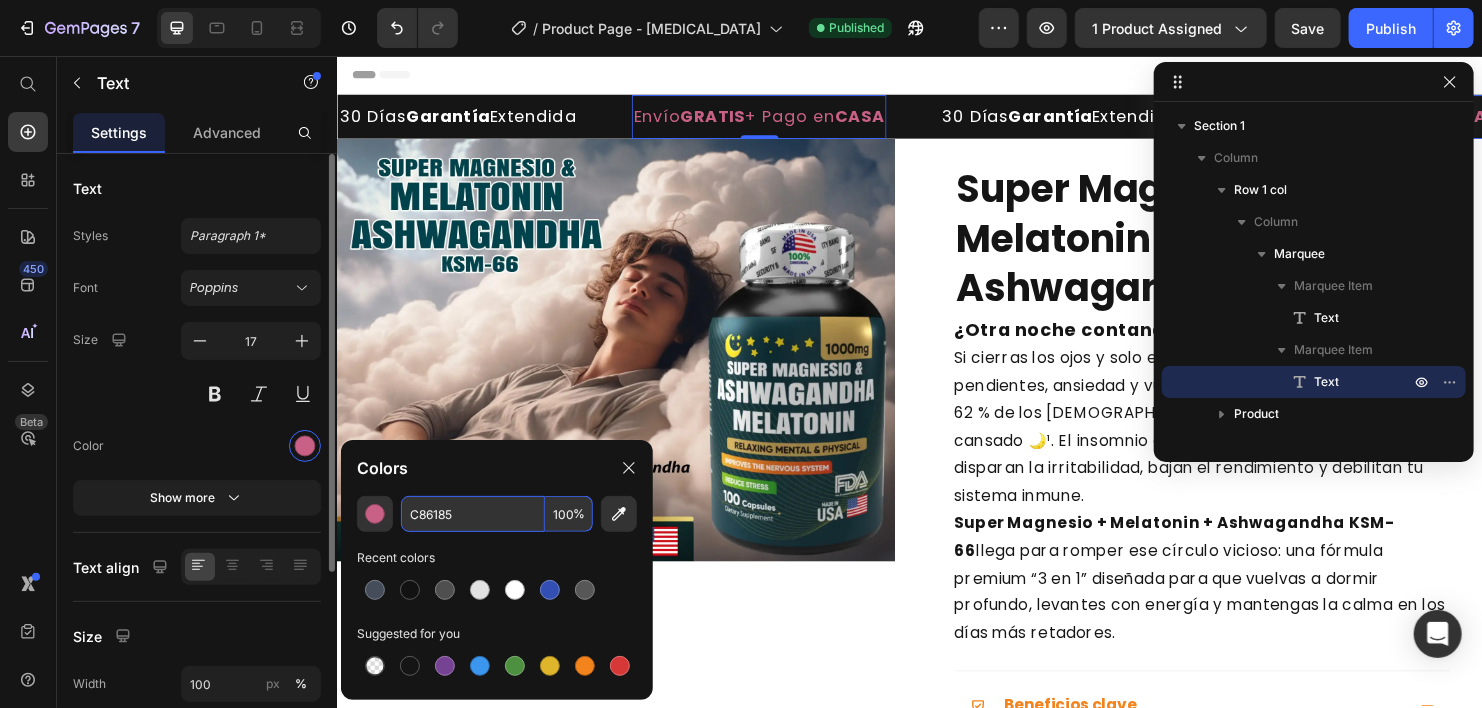 type on "C86185" 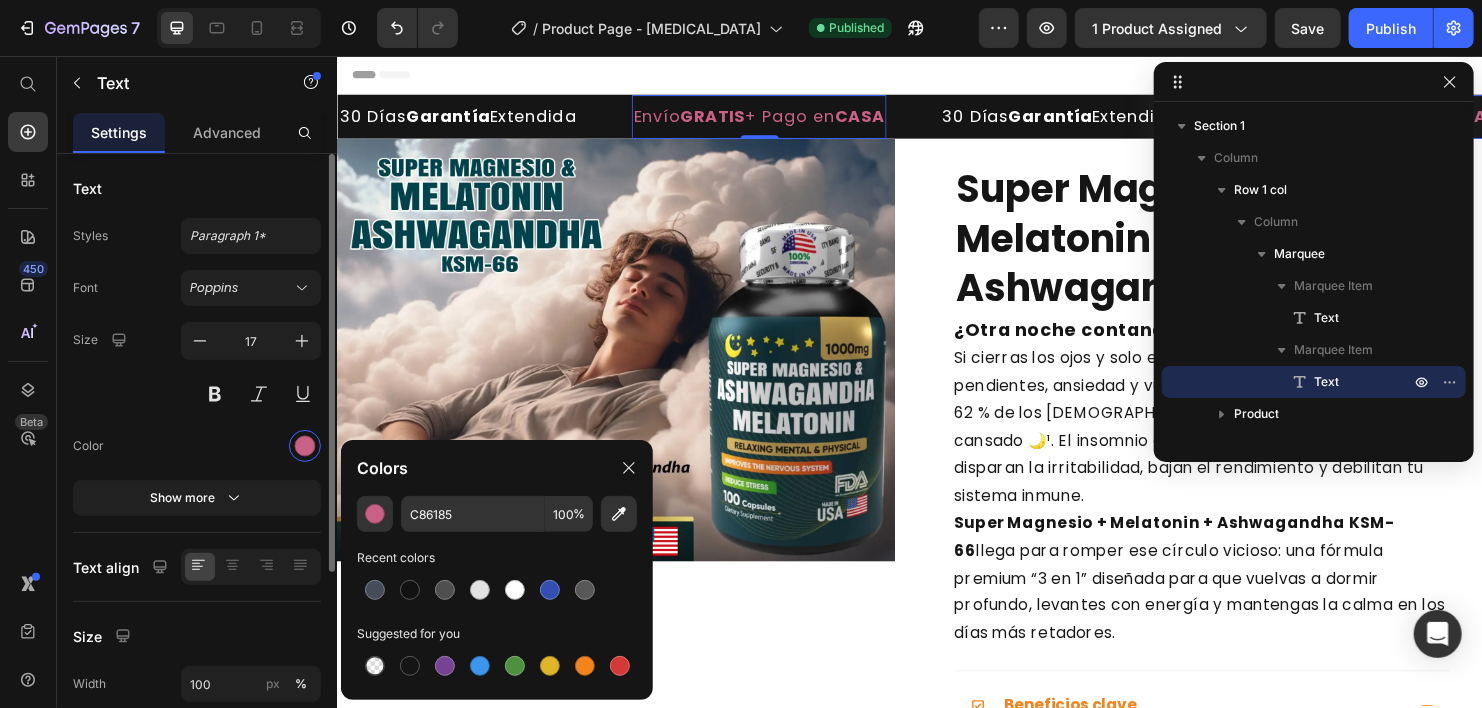 click at bounding box center (251, 446) 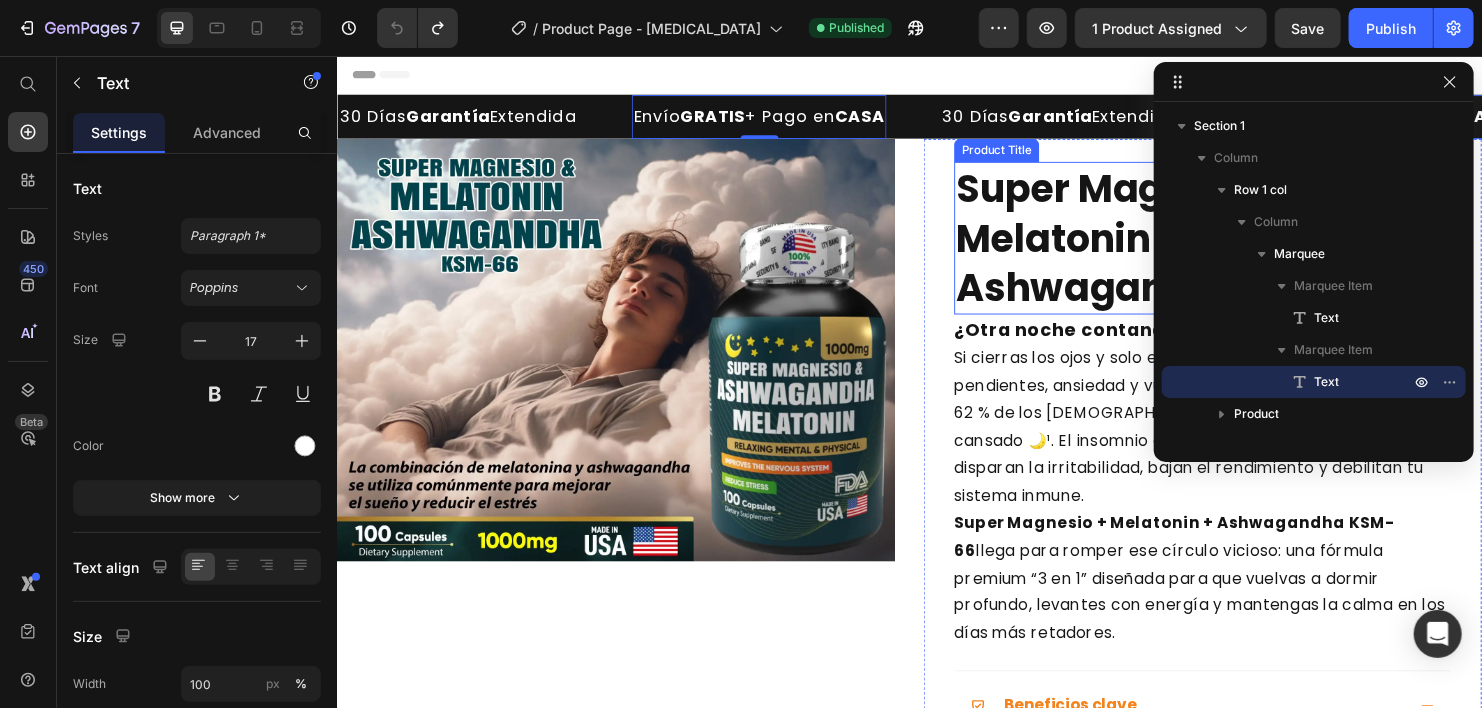 click on "Super Magnesio + Melatonin + Ashwagandha KSM-66" at bounding box center [1243, 246] 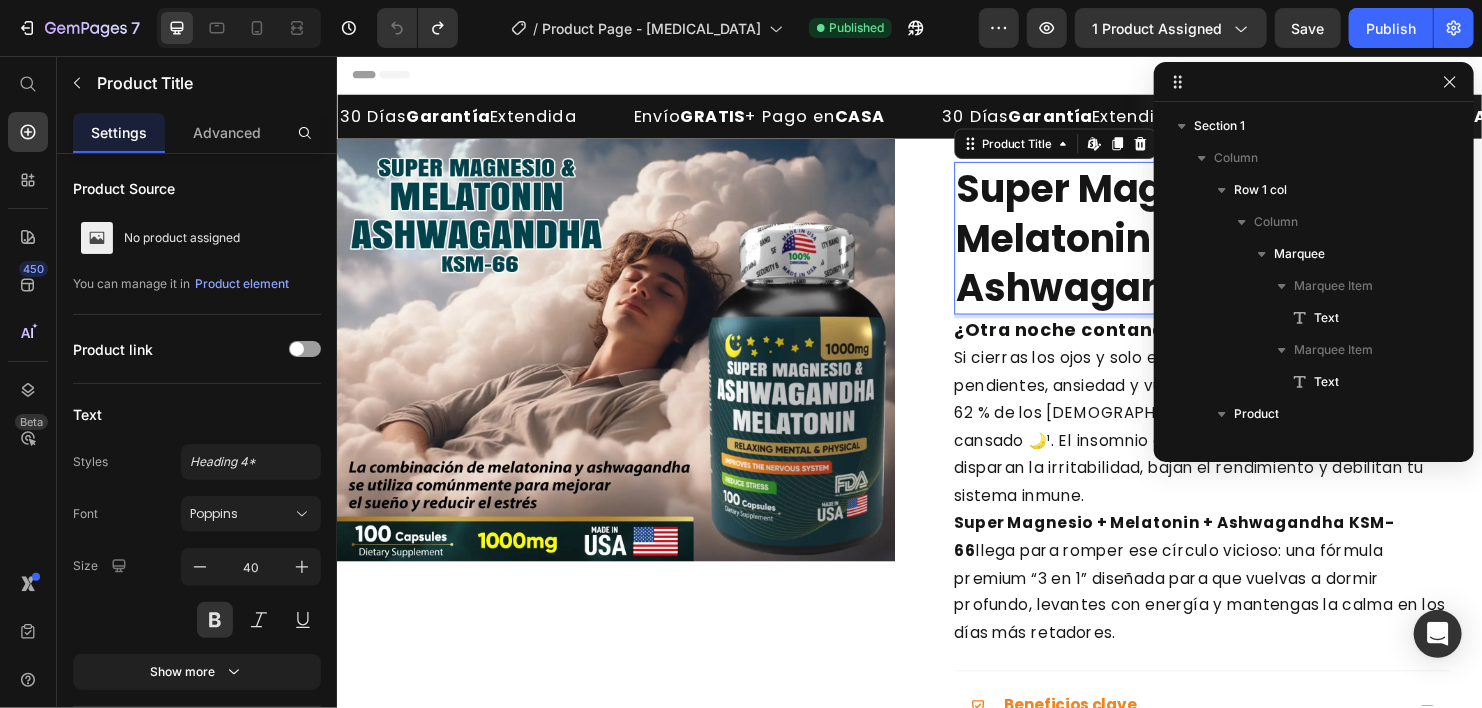 scroll, scrollTop: 346, scrollLeft: 0, axis: vertical 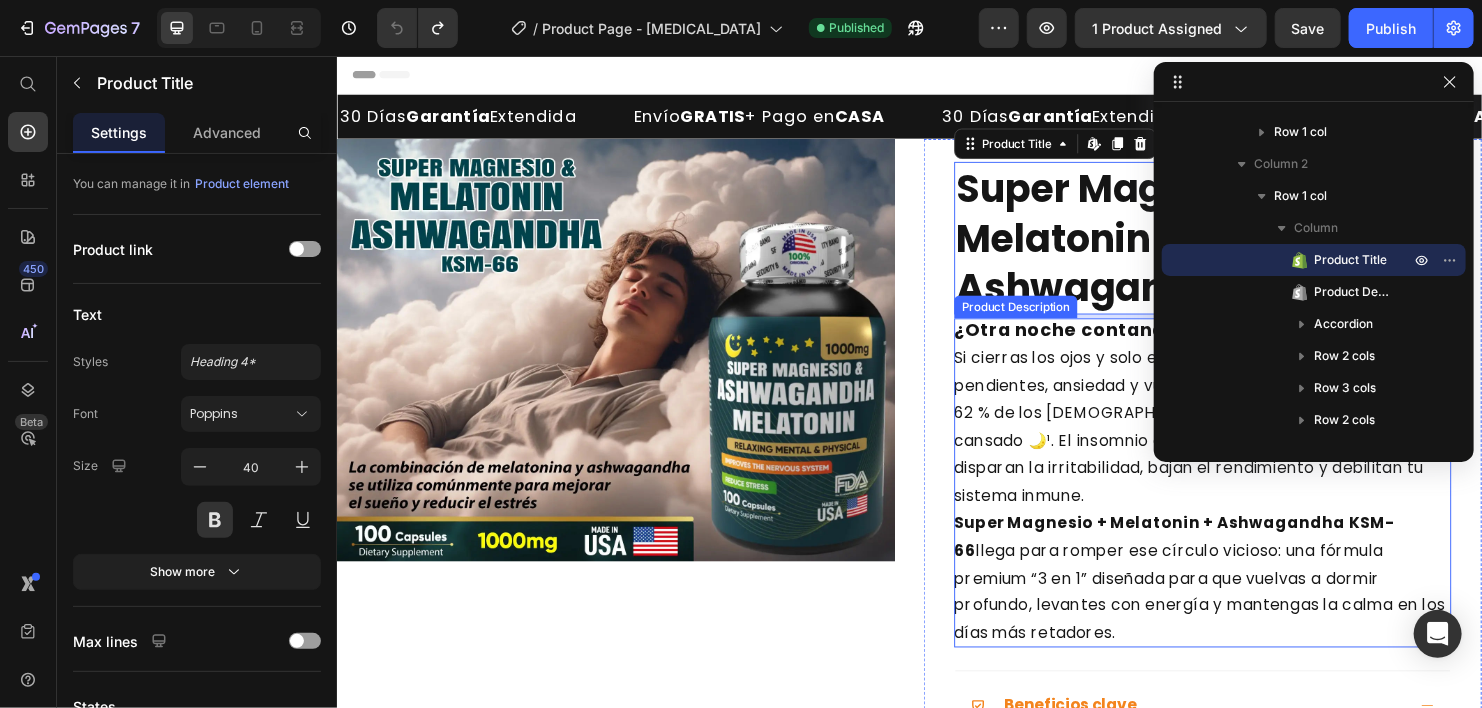 click on "Si cierras los ojos y solo encuentras un torbellino de pendientes, ansiedad y vueltas en la cama, no estás solo. El 62 % de los [DEMOGRAPHIC_DATA] dice despertarse cansado 🌙¹. El insomnio crónico y el estrés sostenido disparan la irritabilidad, bajan el rendimiento y debilitan tu sistema inmune. Super Magnesio + Melatonin + Ashwagandha KSM-66  llega para romper ese círculo vicioso: una fórmula premium “3 en 1” diseñada para que vuelvas a dormir profundo, levantes con energía y mantengas la calma en los días más retadores." at bounding box center [1240, 515] 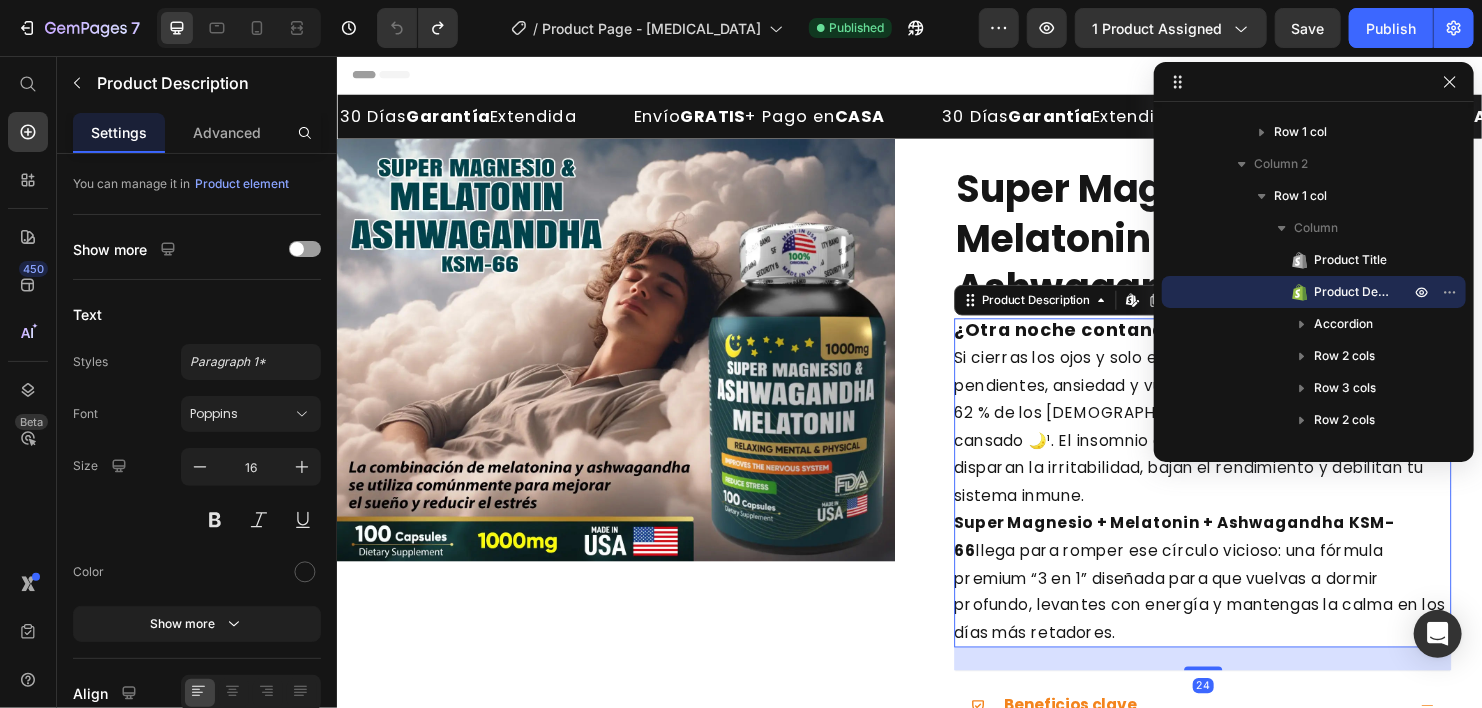 scroll, scrollTop: 0, scrollLeft: 0, axis: both 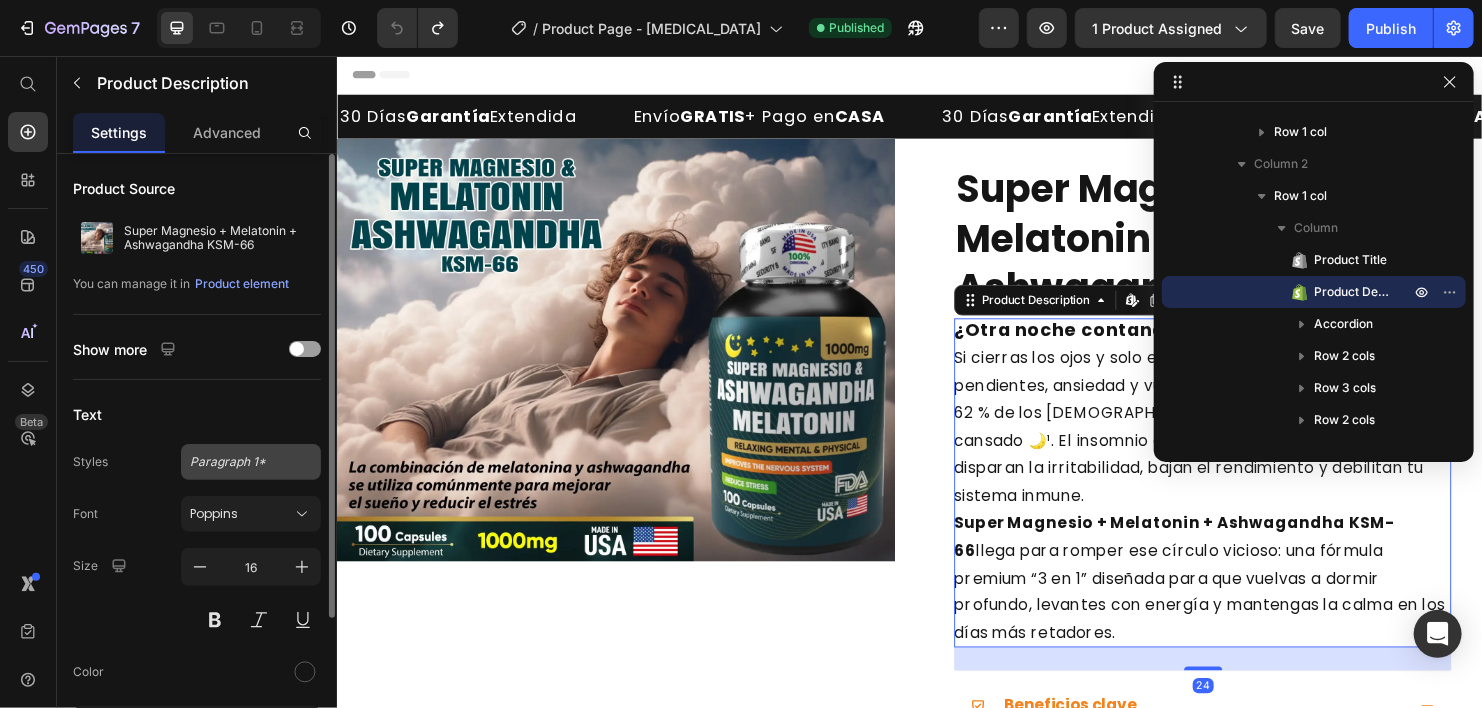 click on "Paragraph 1*" 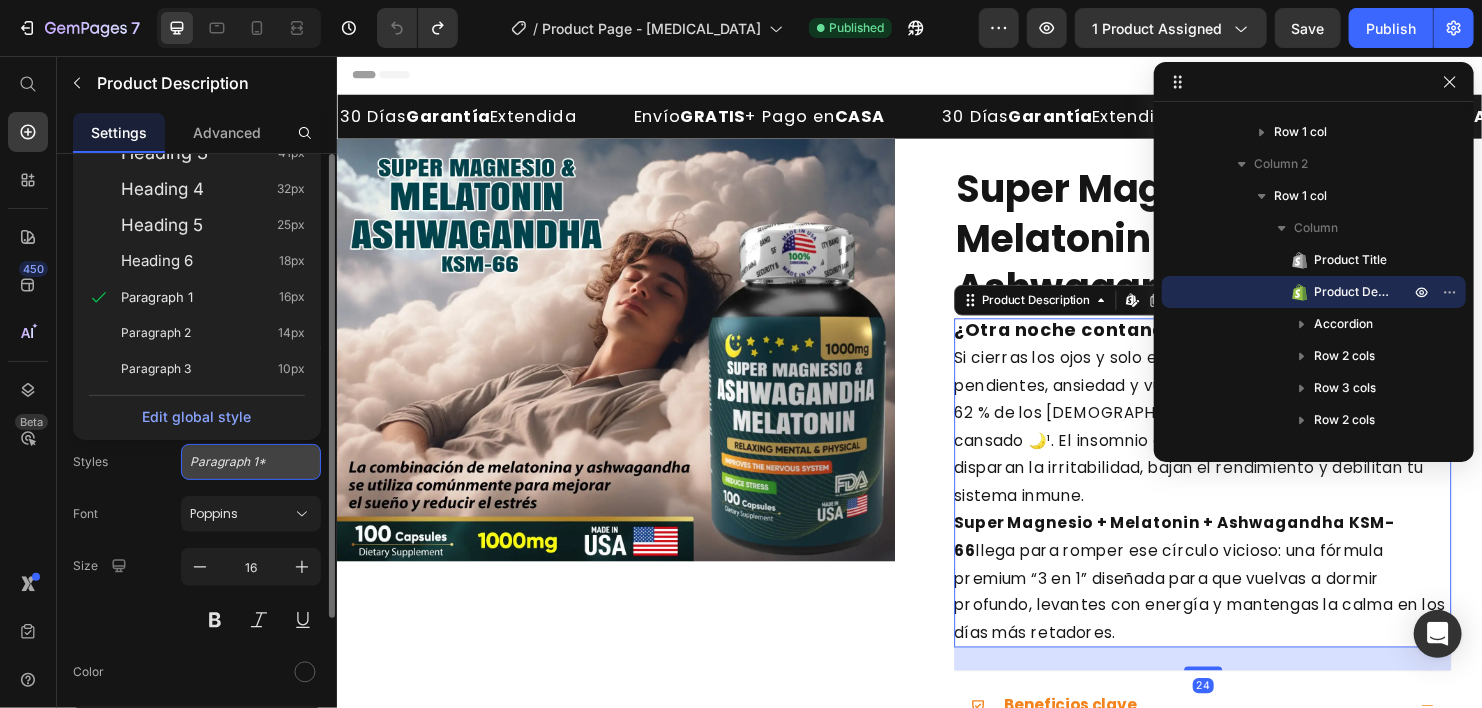 click on "Paragraph 1*" 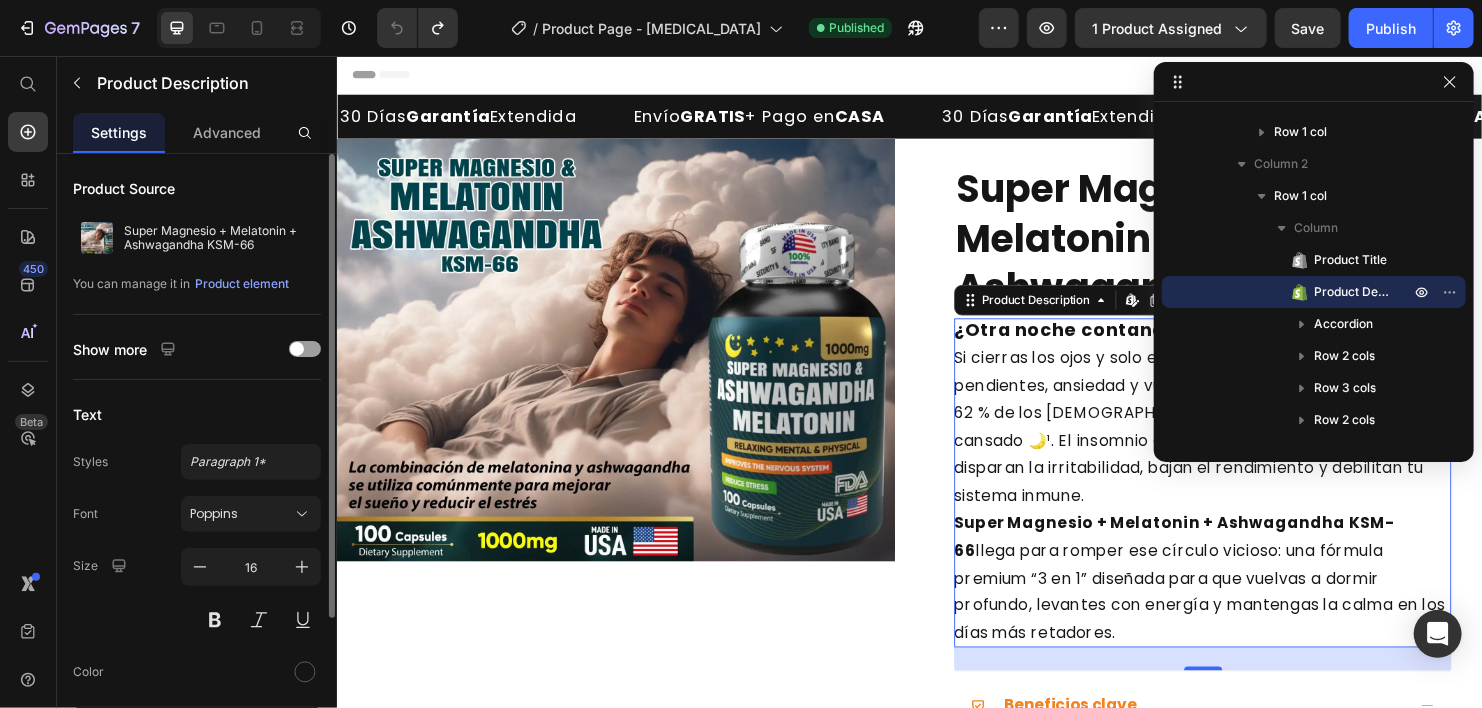 click on "Styles Paragraph 1* Font Poppins Size 16 Color Show more" 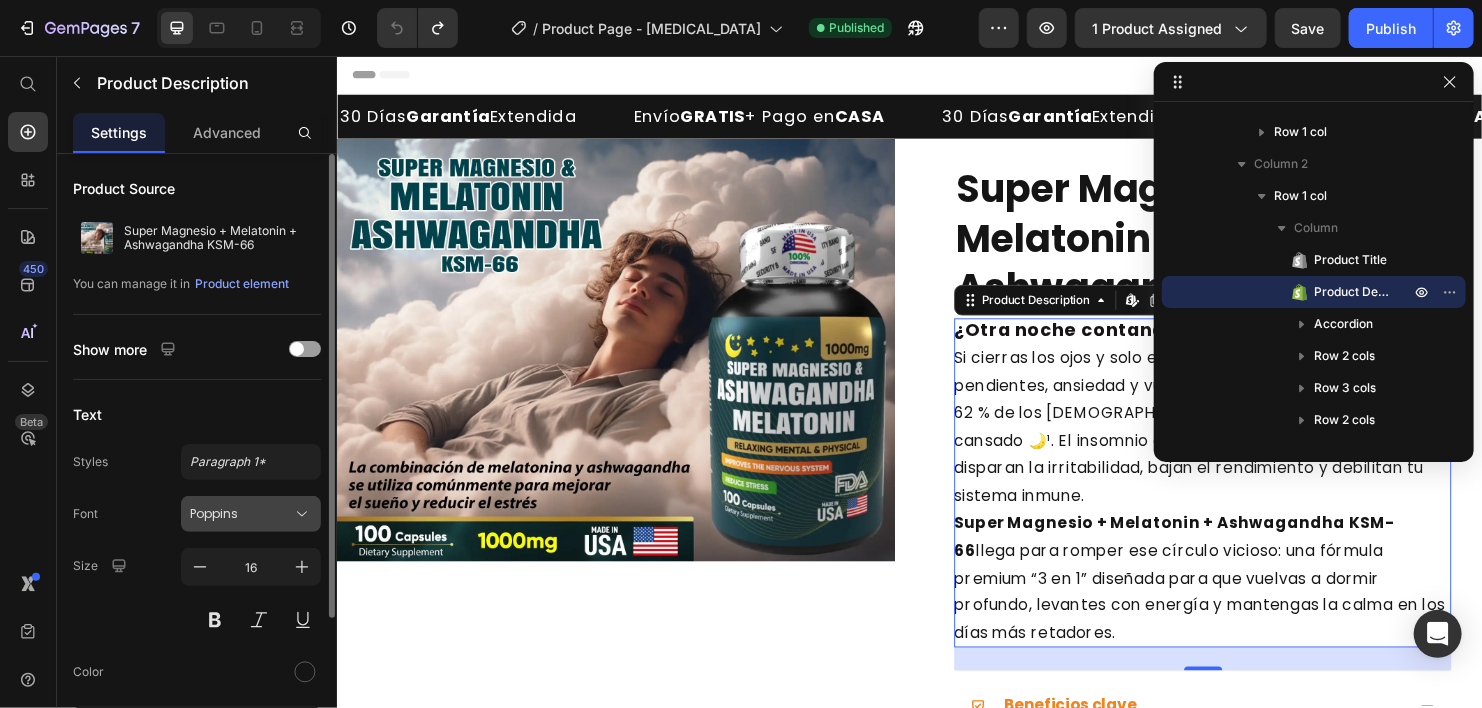 click on "Poppins" at bounding box center [241, 514] 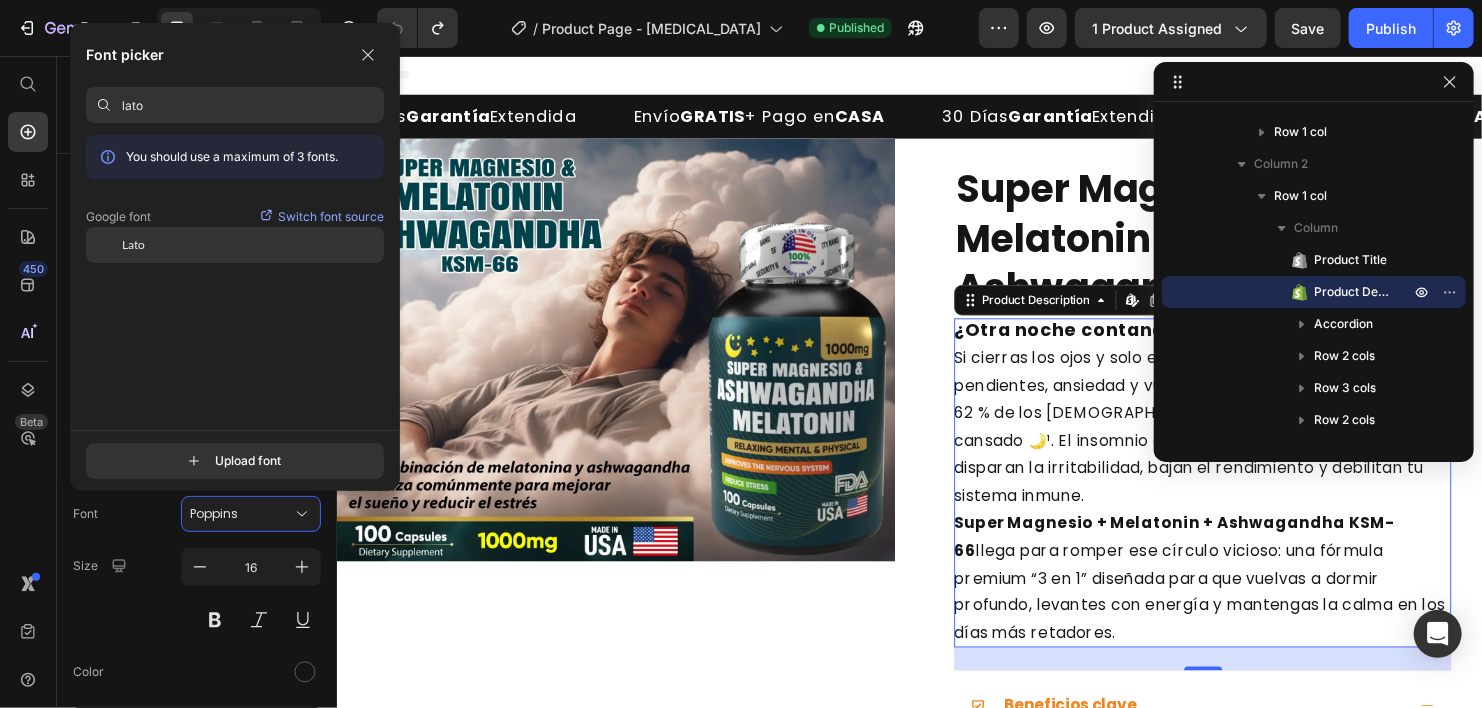 type on "lato" 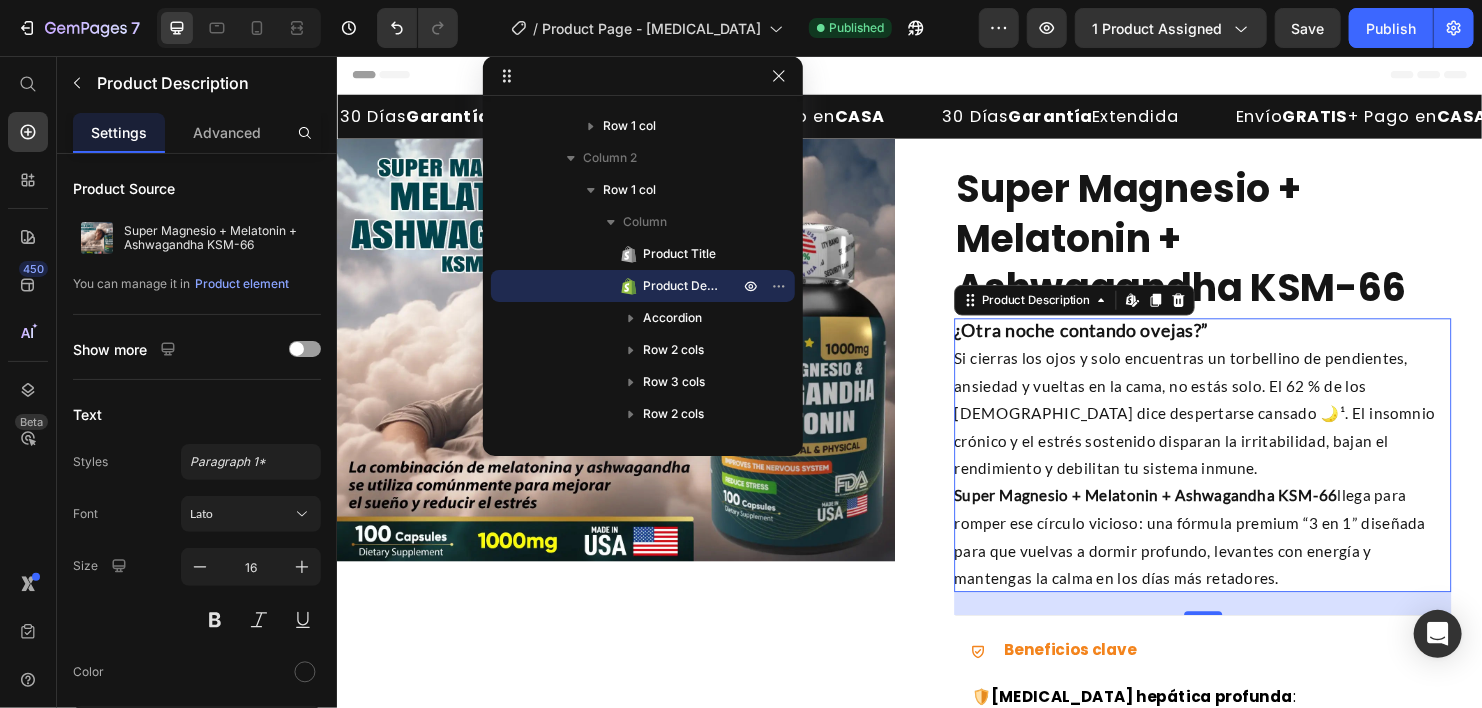 drag, startPoint x: 1240, startPoint y: 81, endPoint x: 564, endPoint y: 68, distance: 676.125 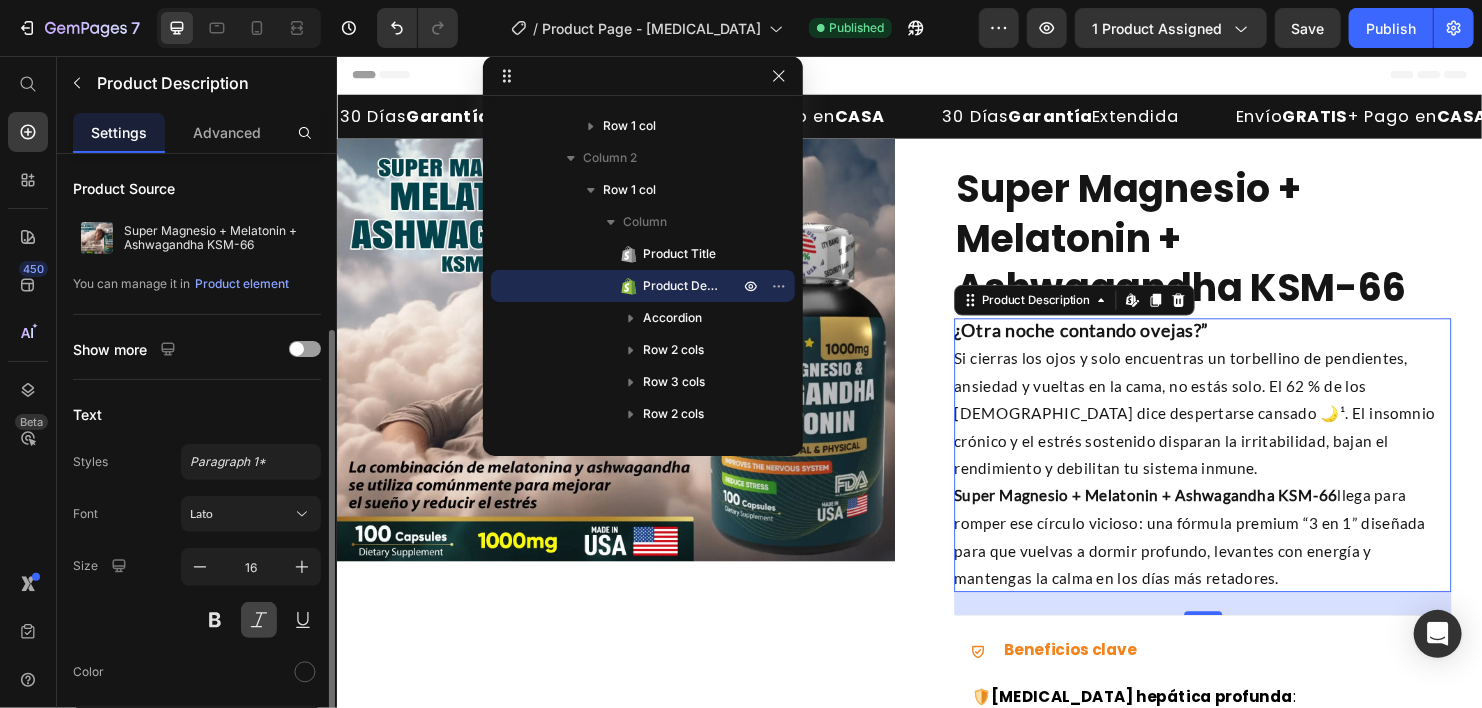 scroll, scrollTop: 100, scrollLeft: 0, axis: vertical 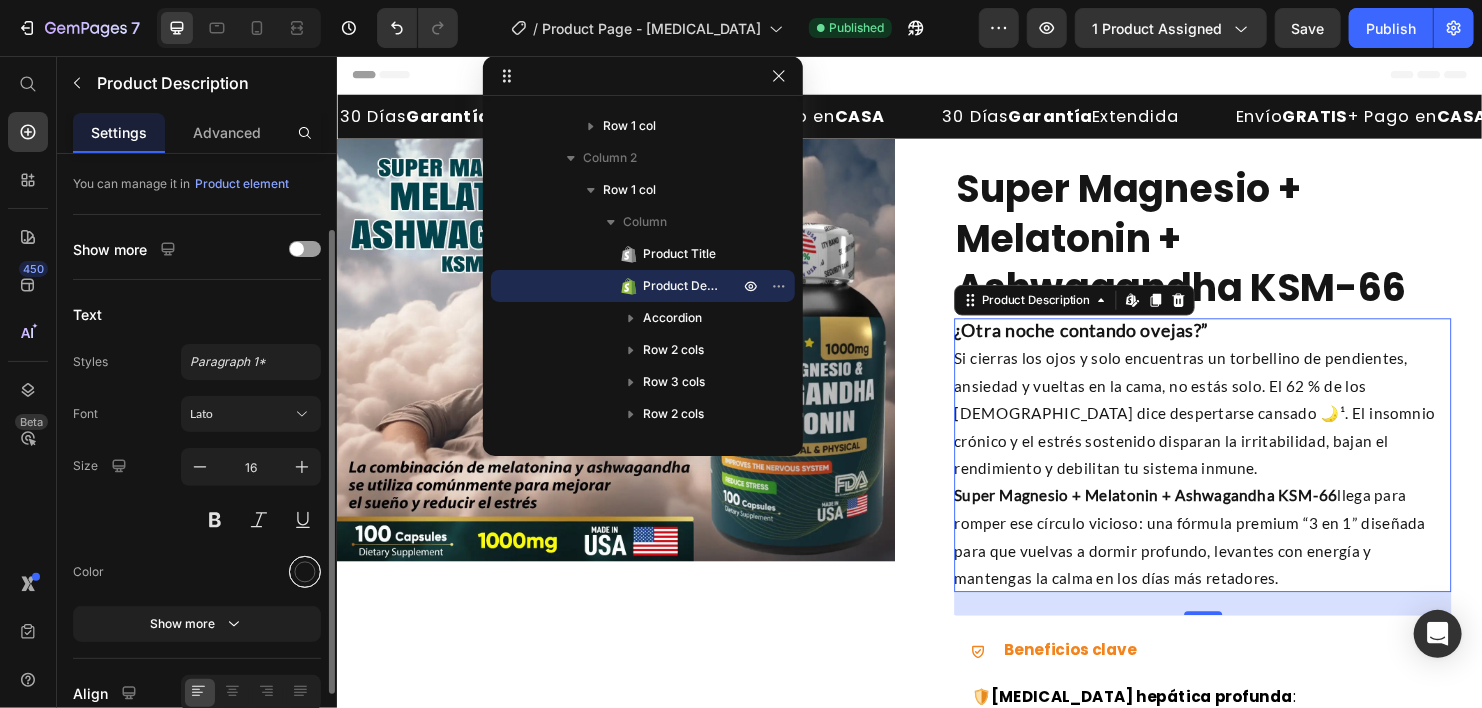 click at bounding box center (305, 572) 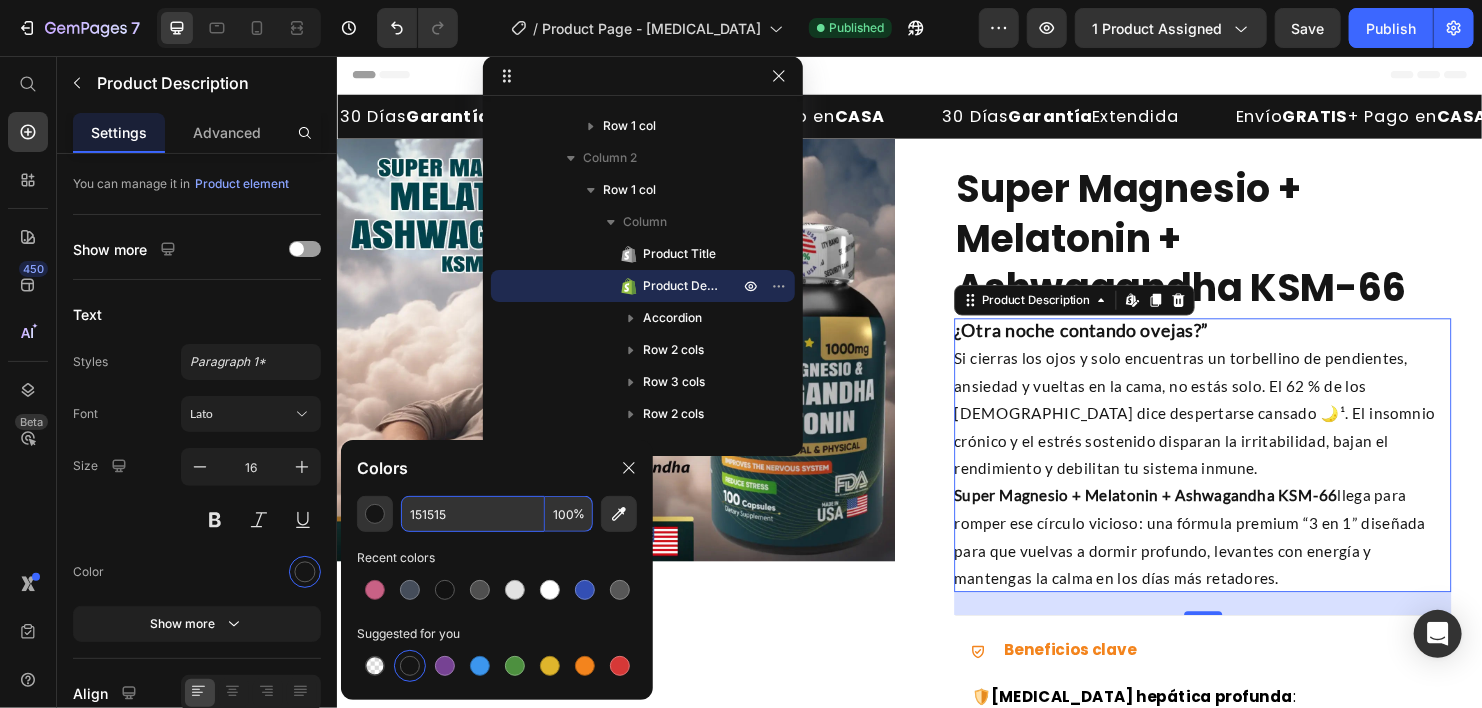 paste on "C8618" 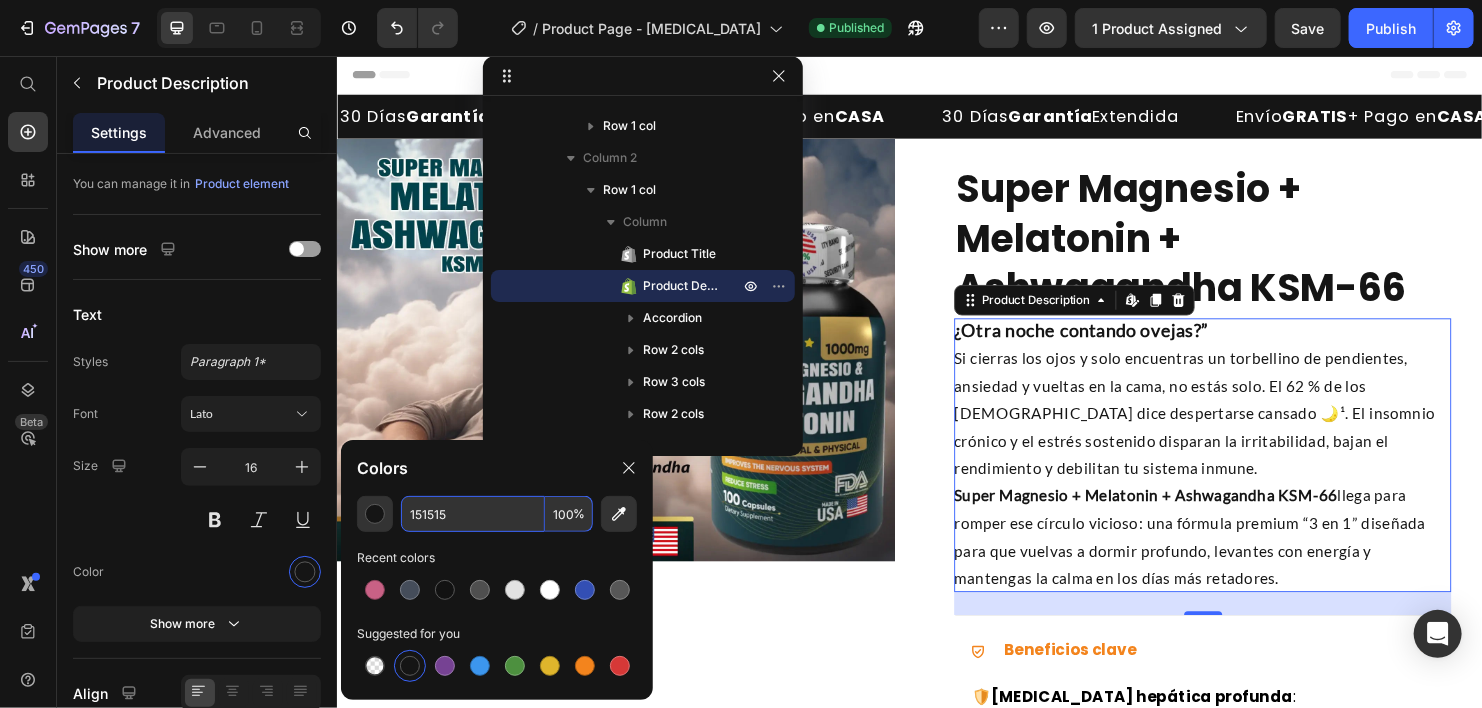 click on "151515" at bounding box center (473, 514) 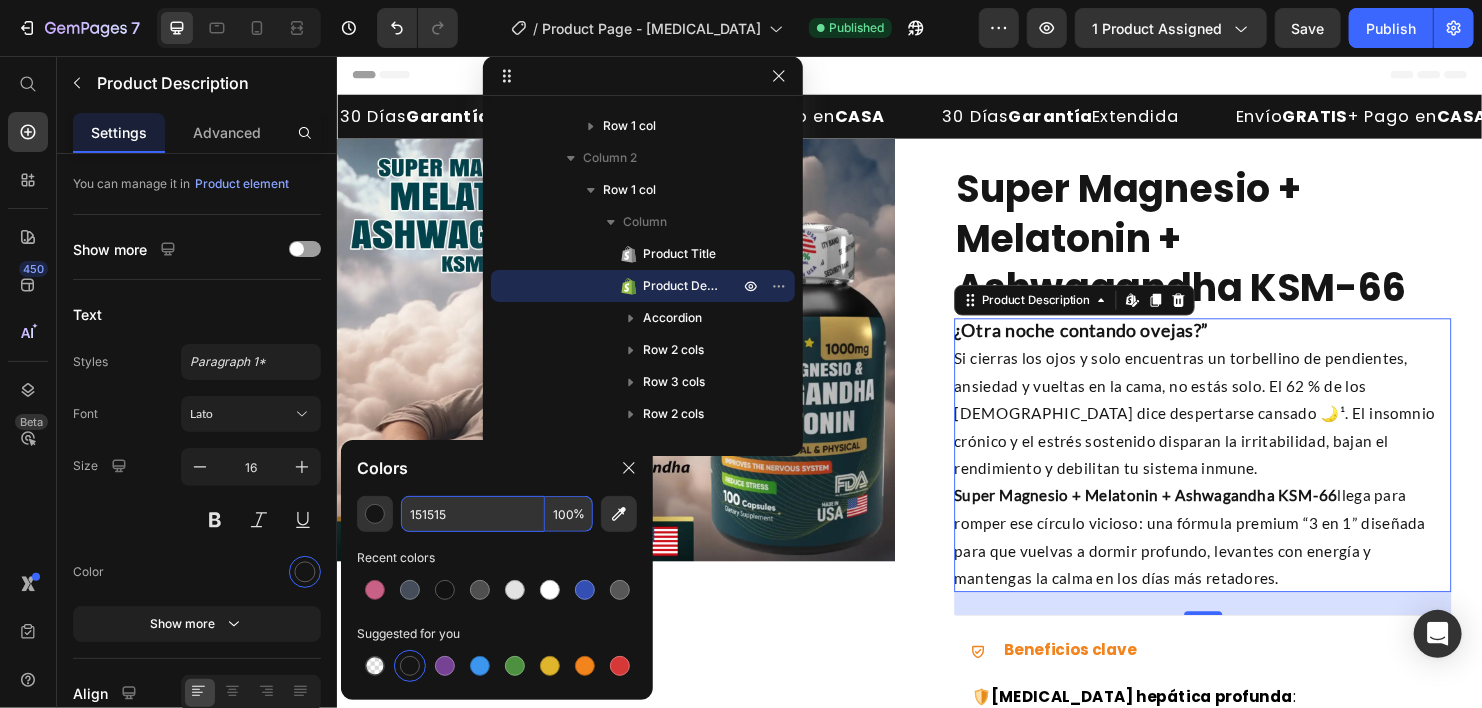 paste on "454D5A" 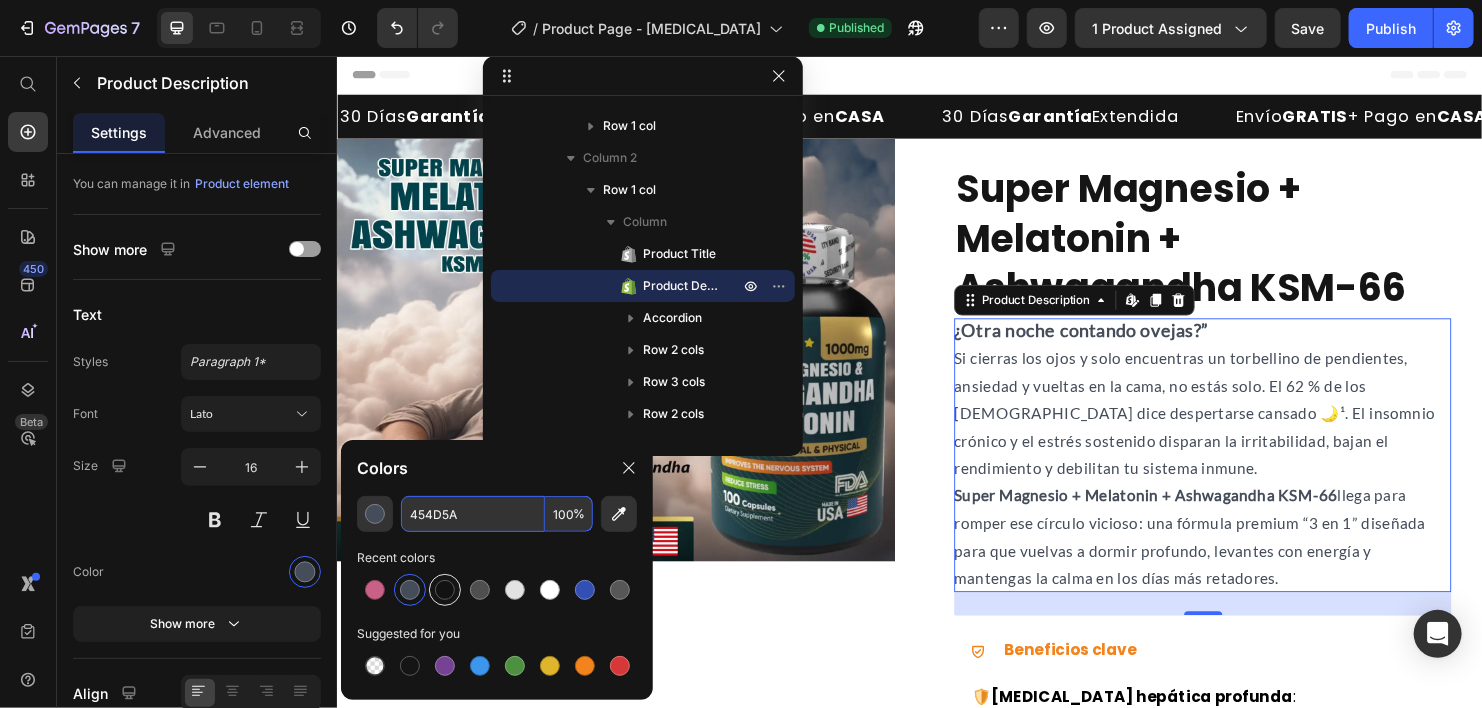 click at bounding box center [445, 590] 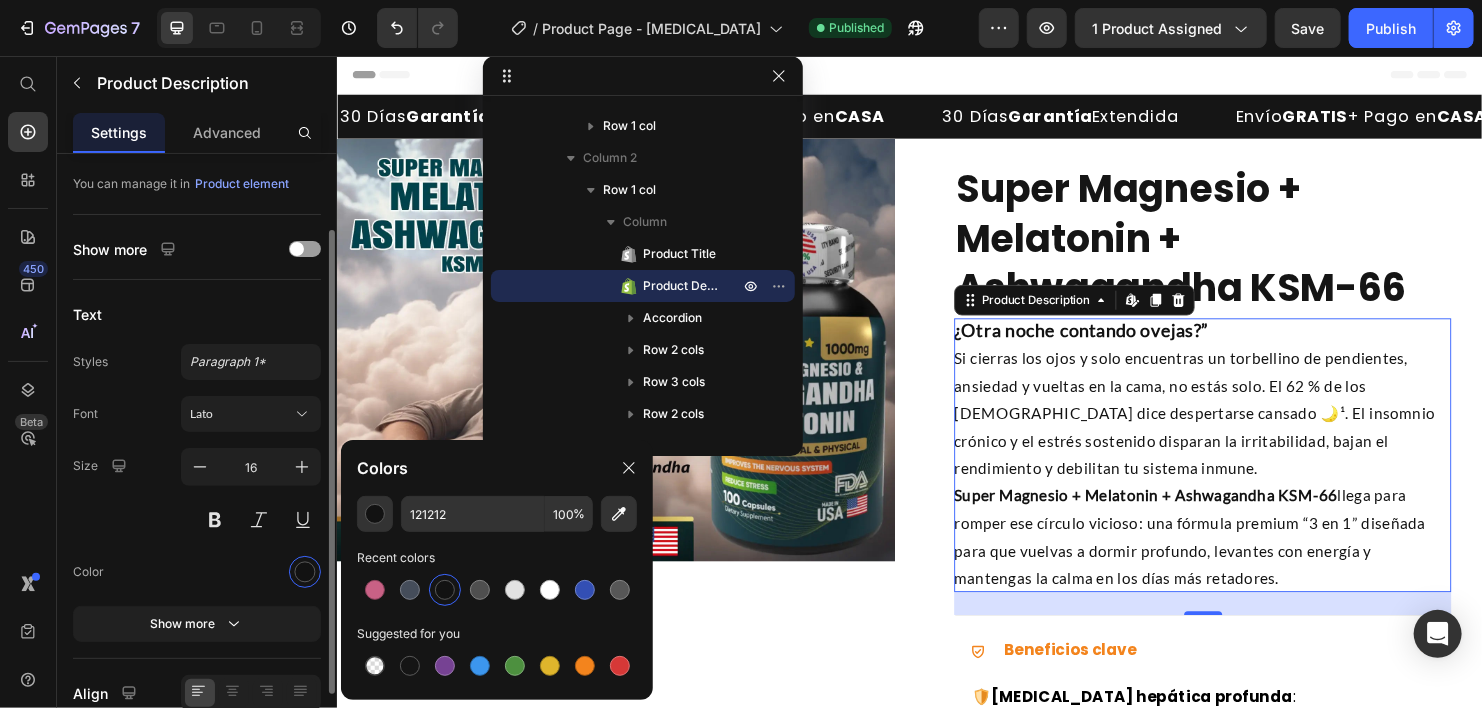 click on "Size 16" at bounding box center [197, 493] 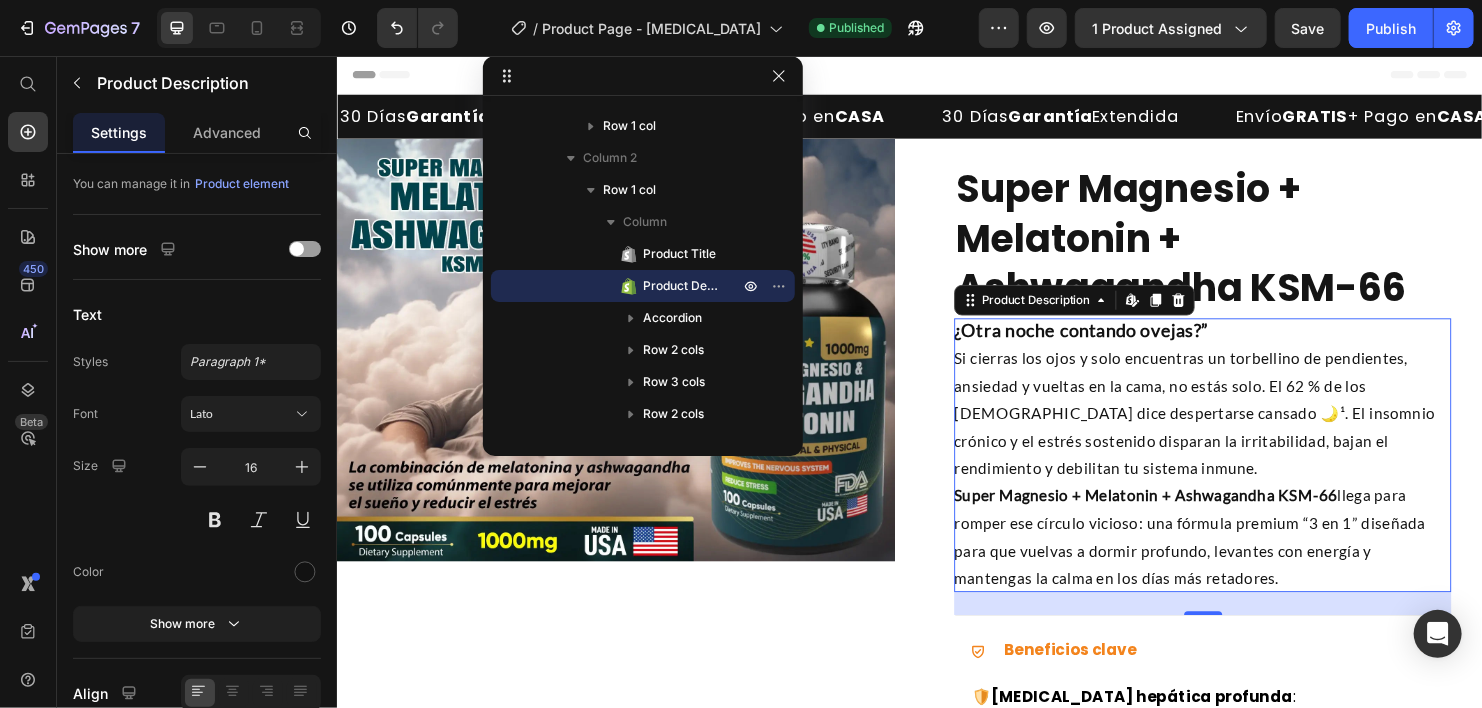 scroll, scrollTop: 100, scrollLeft: 0, axis: vertical 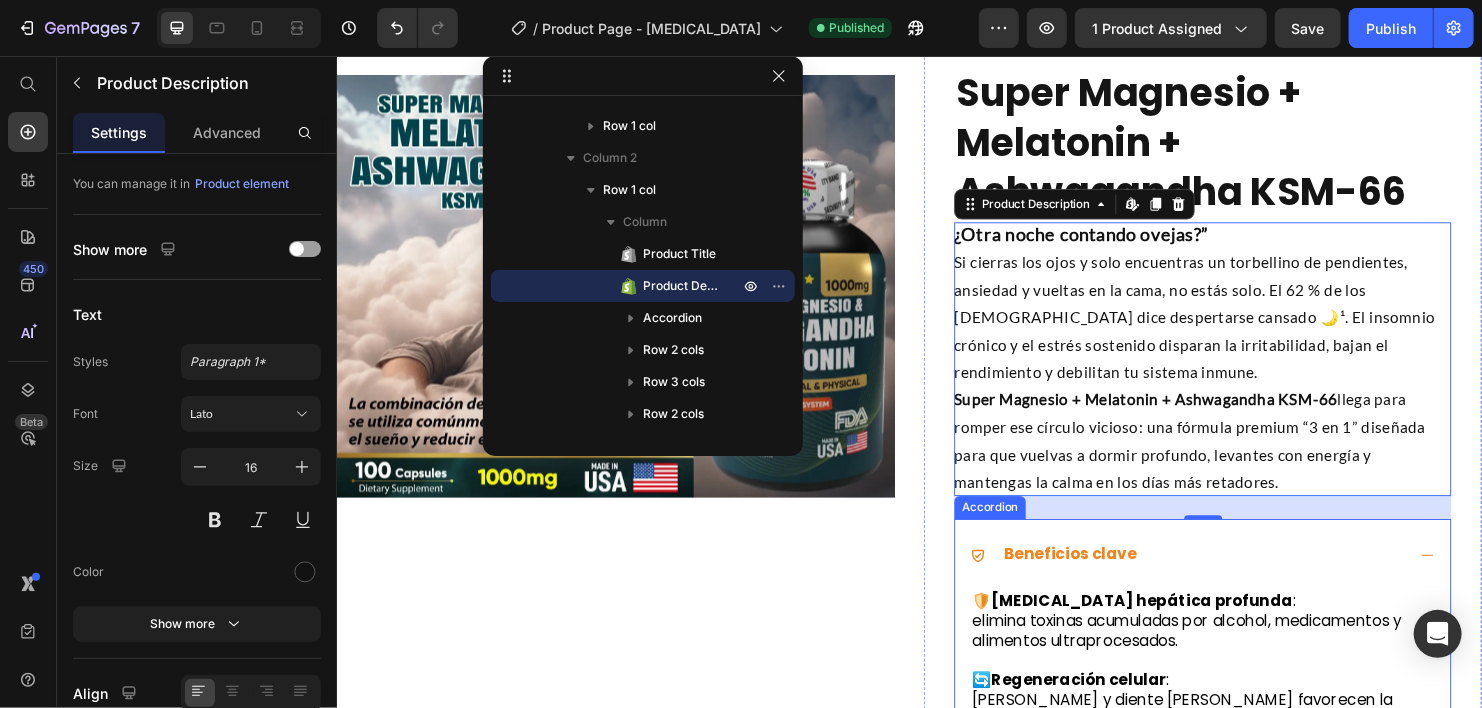 click on "Beneficios clave" at bounding box center [1227, 578] 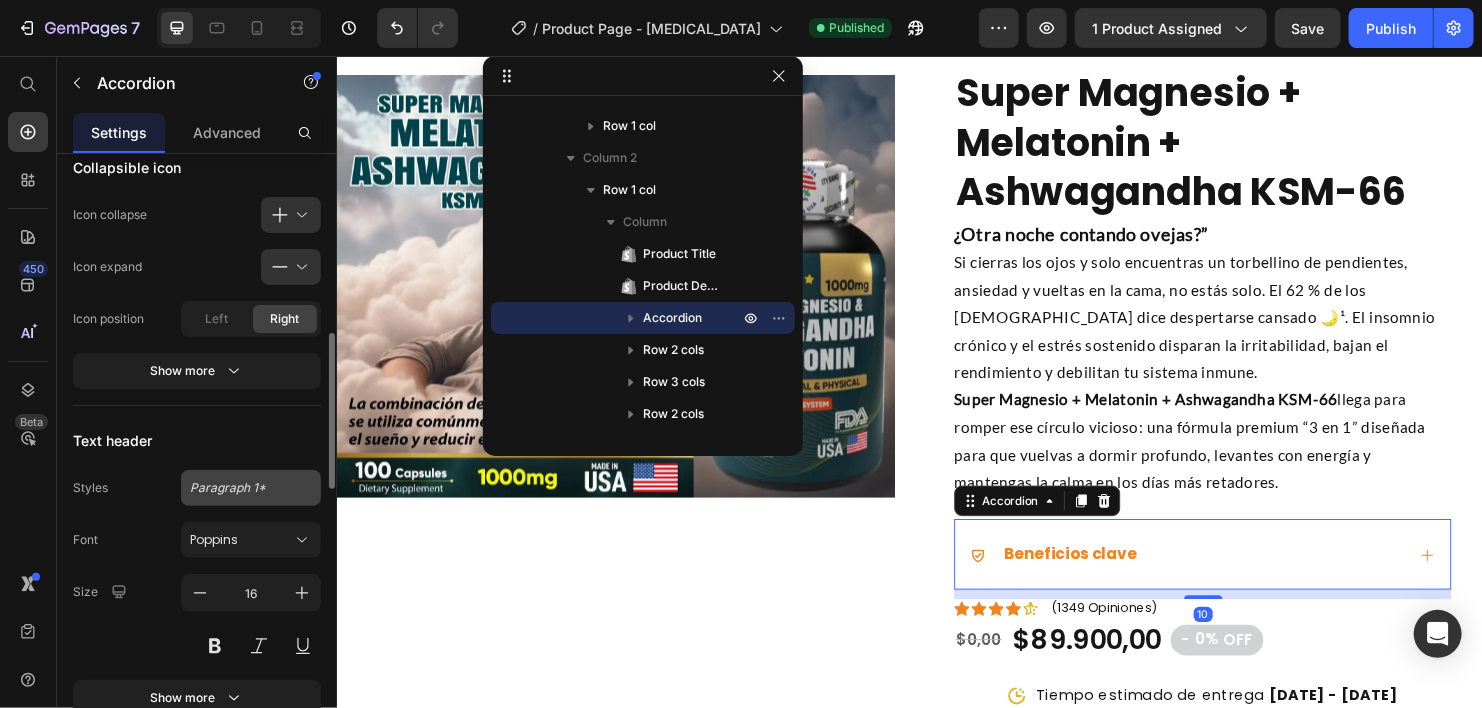 scroll, scrollTop: 1200, scrollLeft: 0, axis: vertical 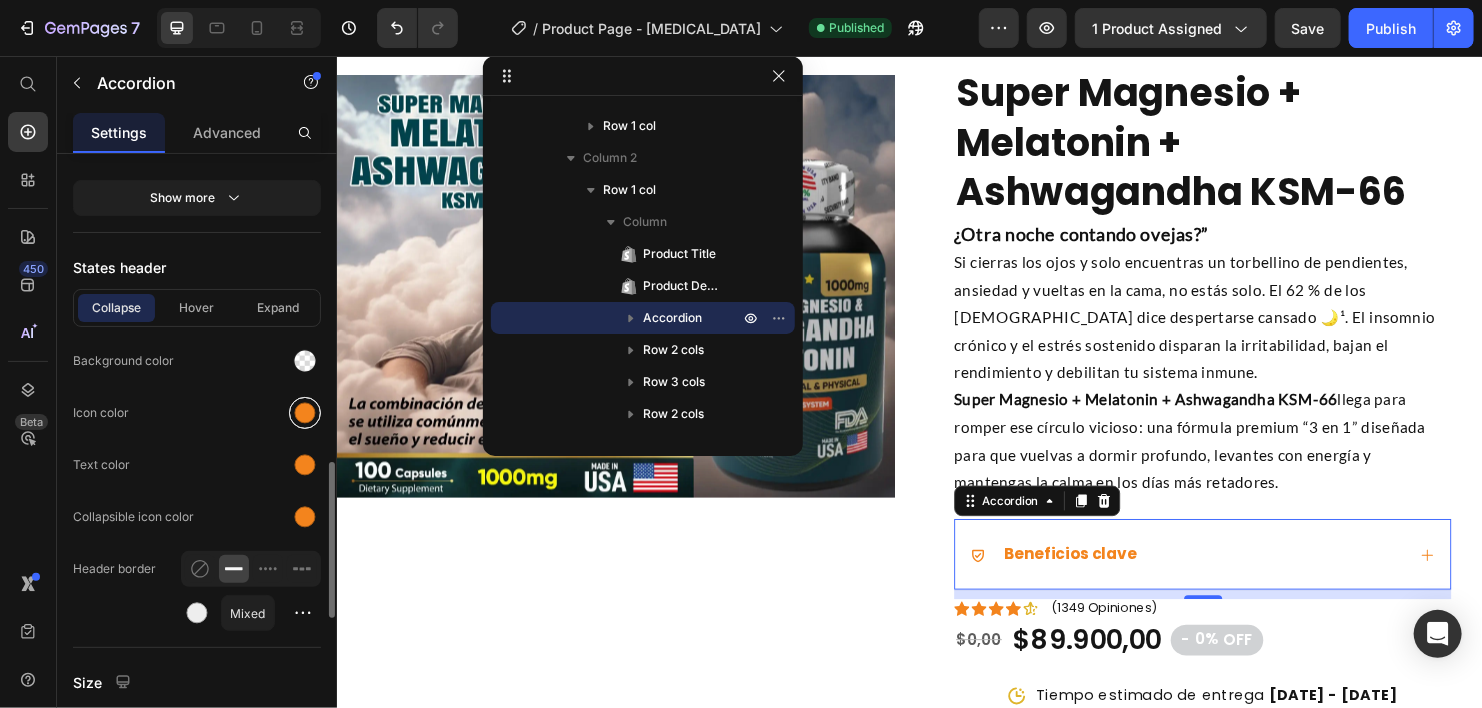 click at bounding box center [305, 413] 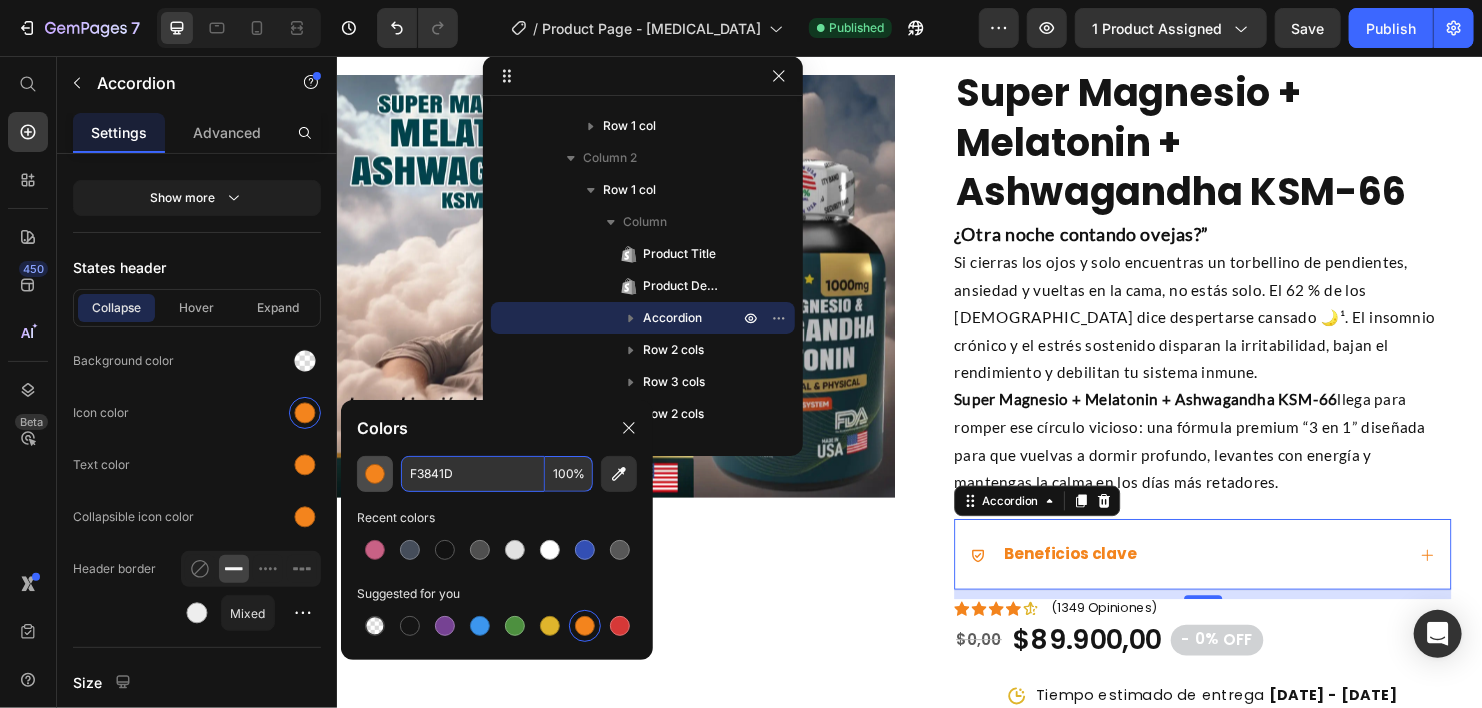 paste on "454D5A" 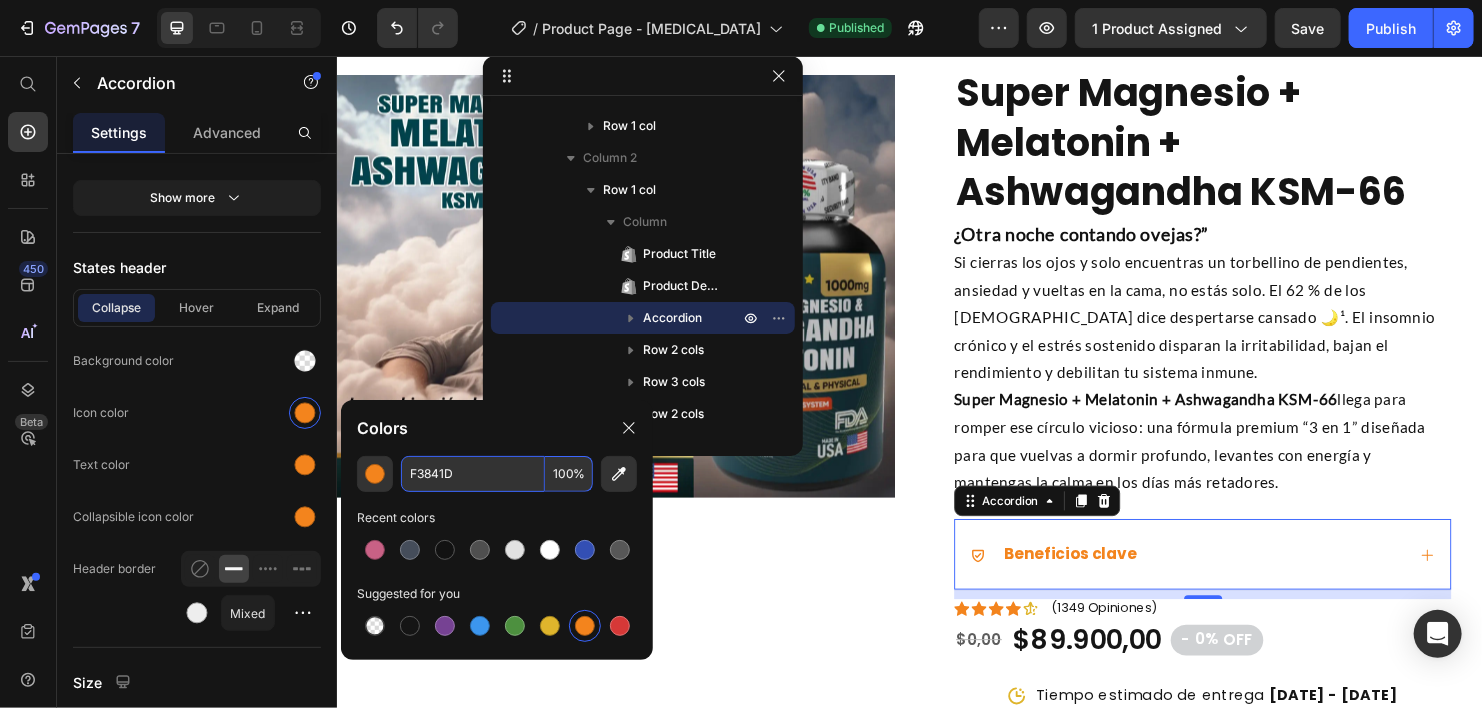click on "F3841D" at bounding box center (473, 474) 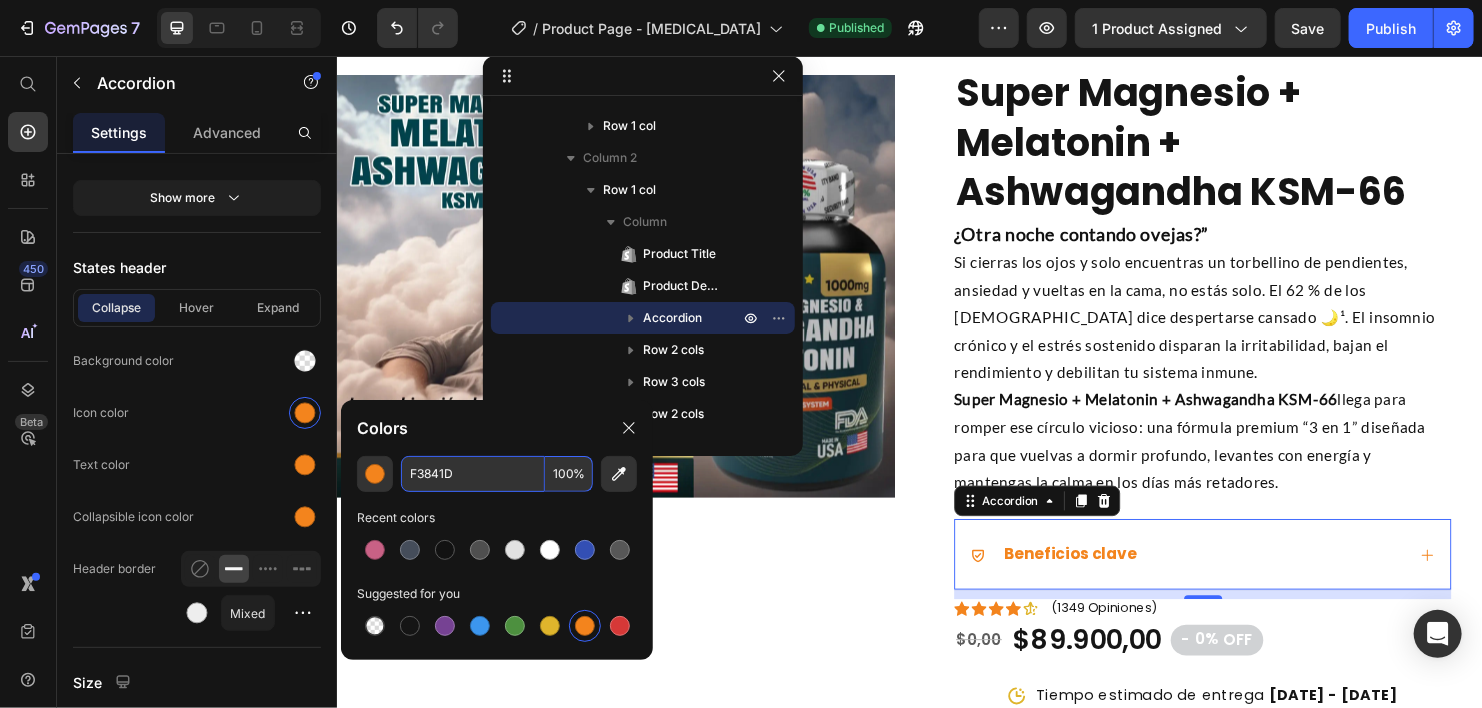 paste on "454D5A" 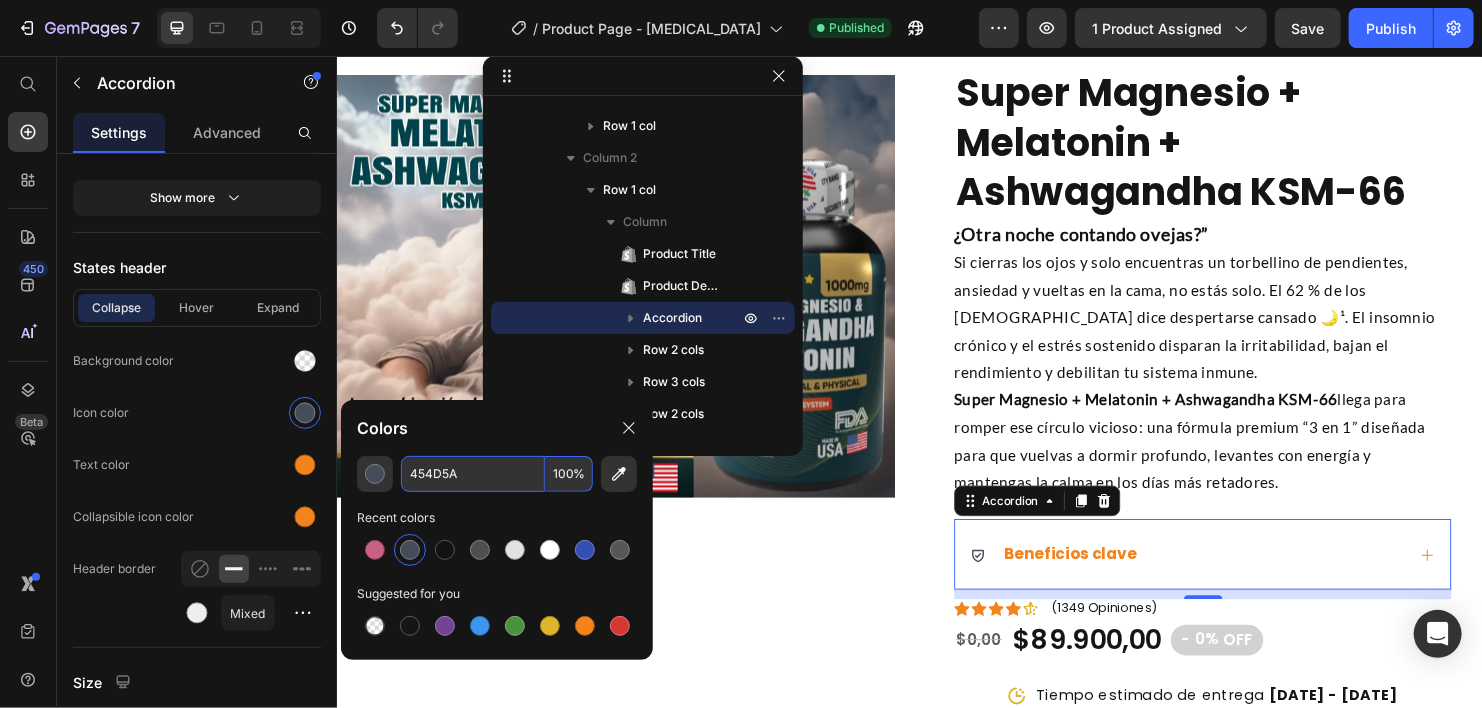 click on "454D5A" at bounding box center (473, 474) 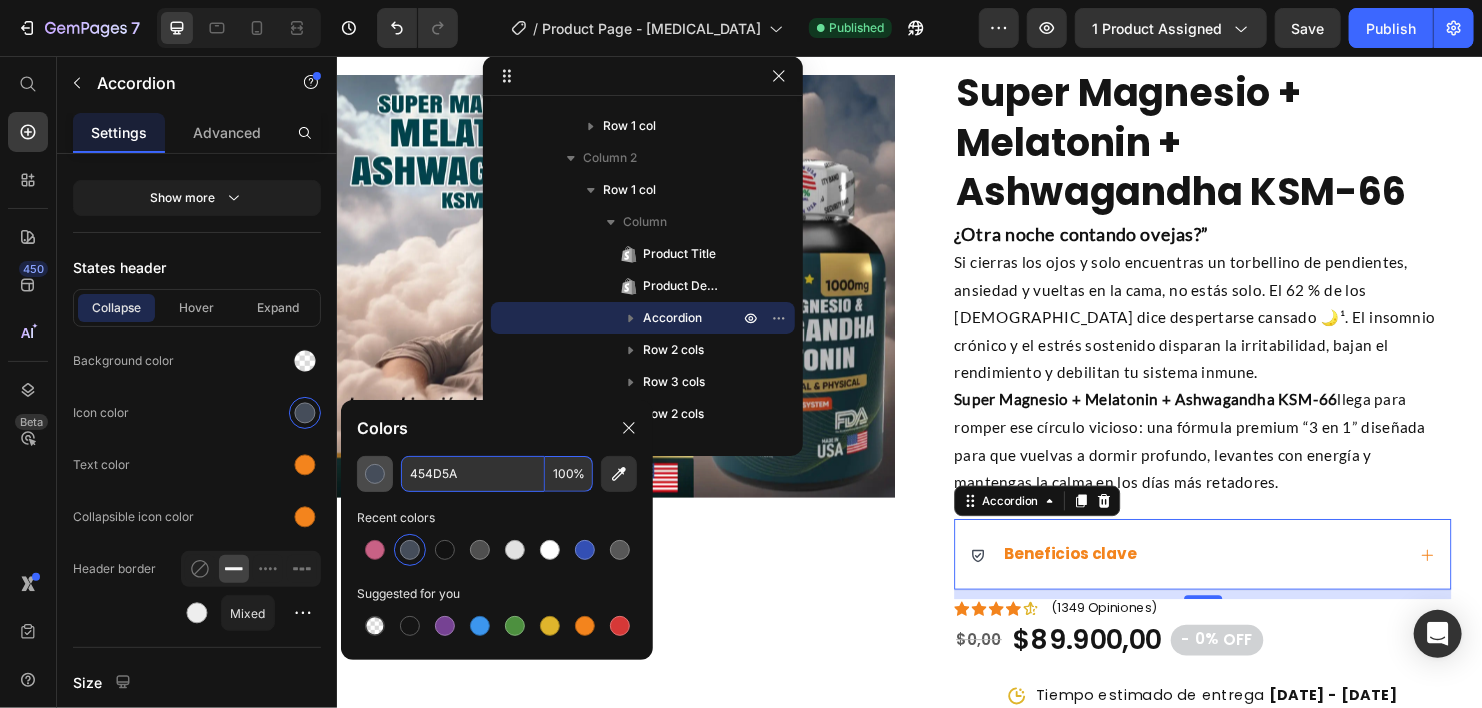 drag, startPoint x: 475, startPoint y: 471, endPoint x: 390, endPoint y: 458, distance: 85.98837 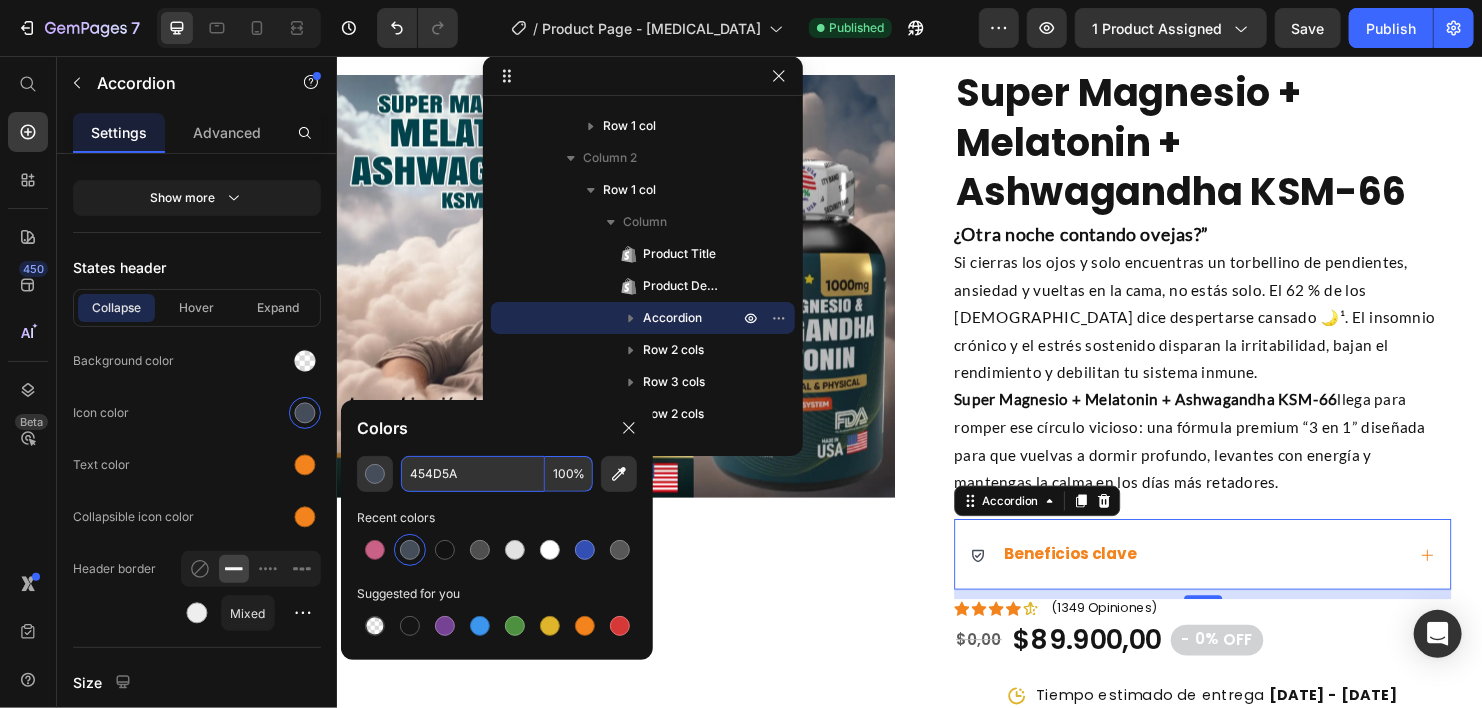 paste on "ED9EBE" 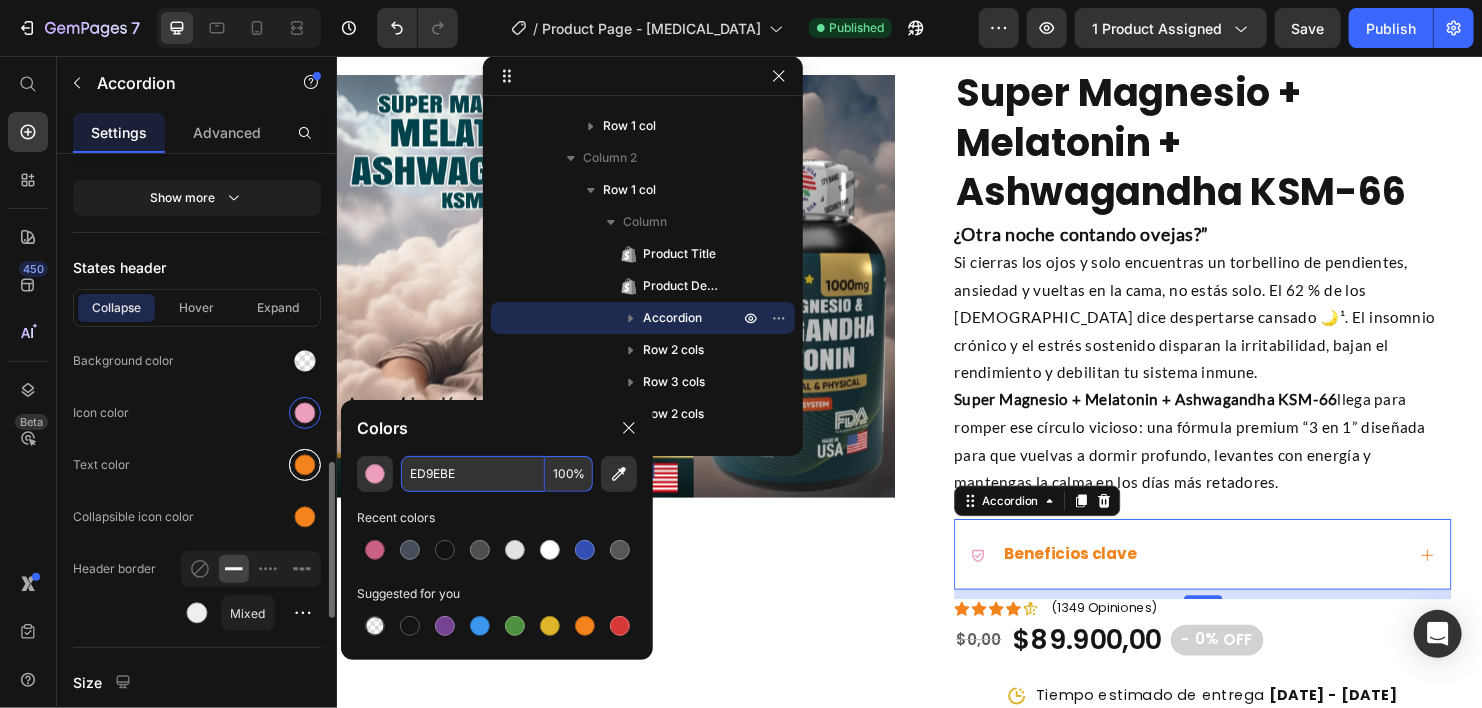 type on "ED9EBE" 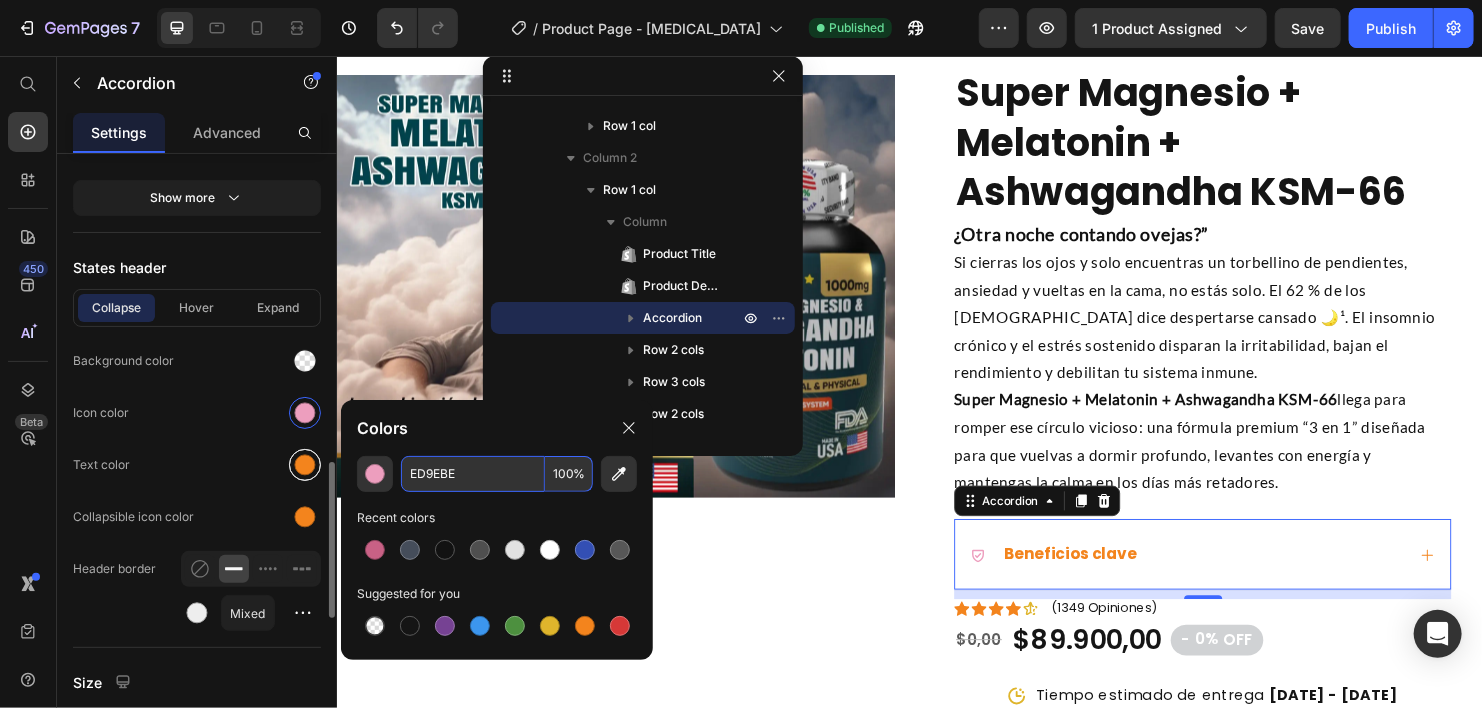 click at bounding box center [305, 465] 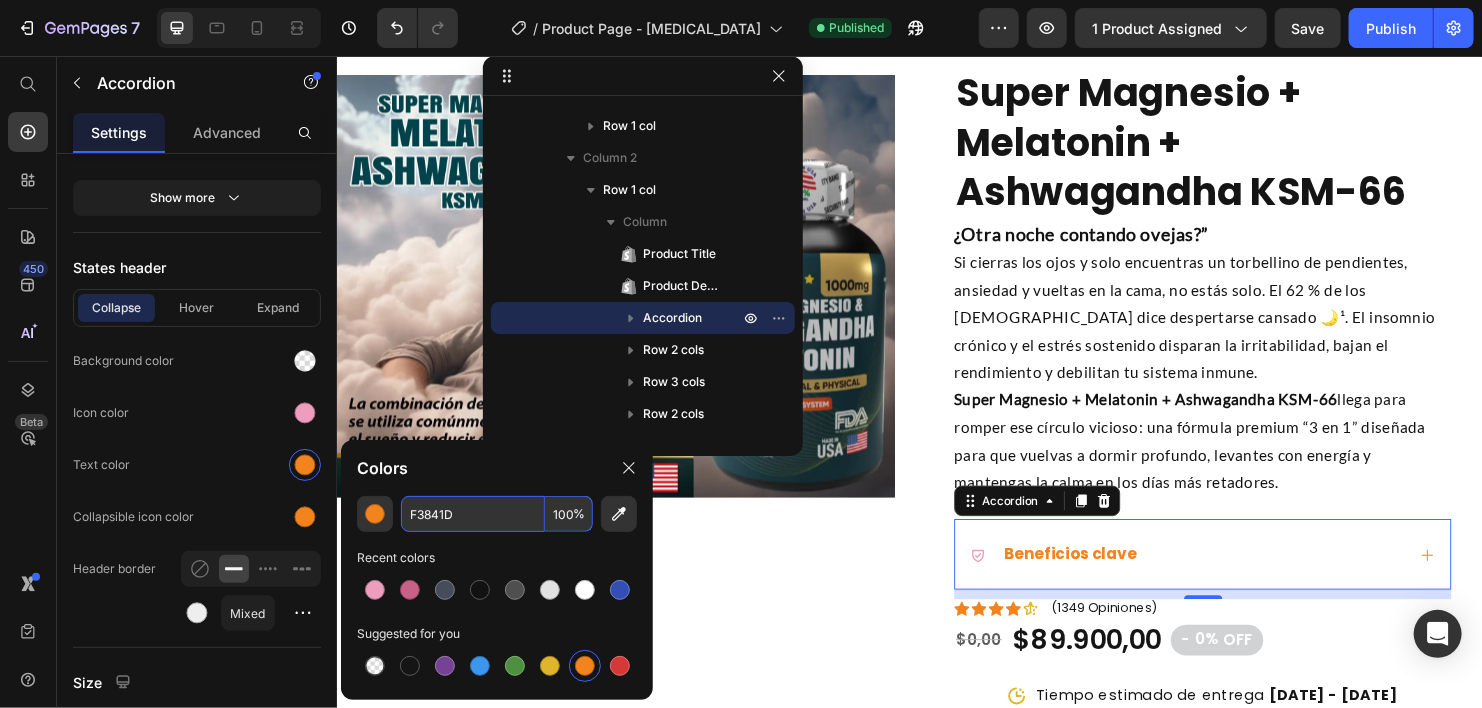 click on "F3841D" at bounding box center [473, 514] 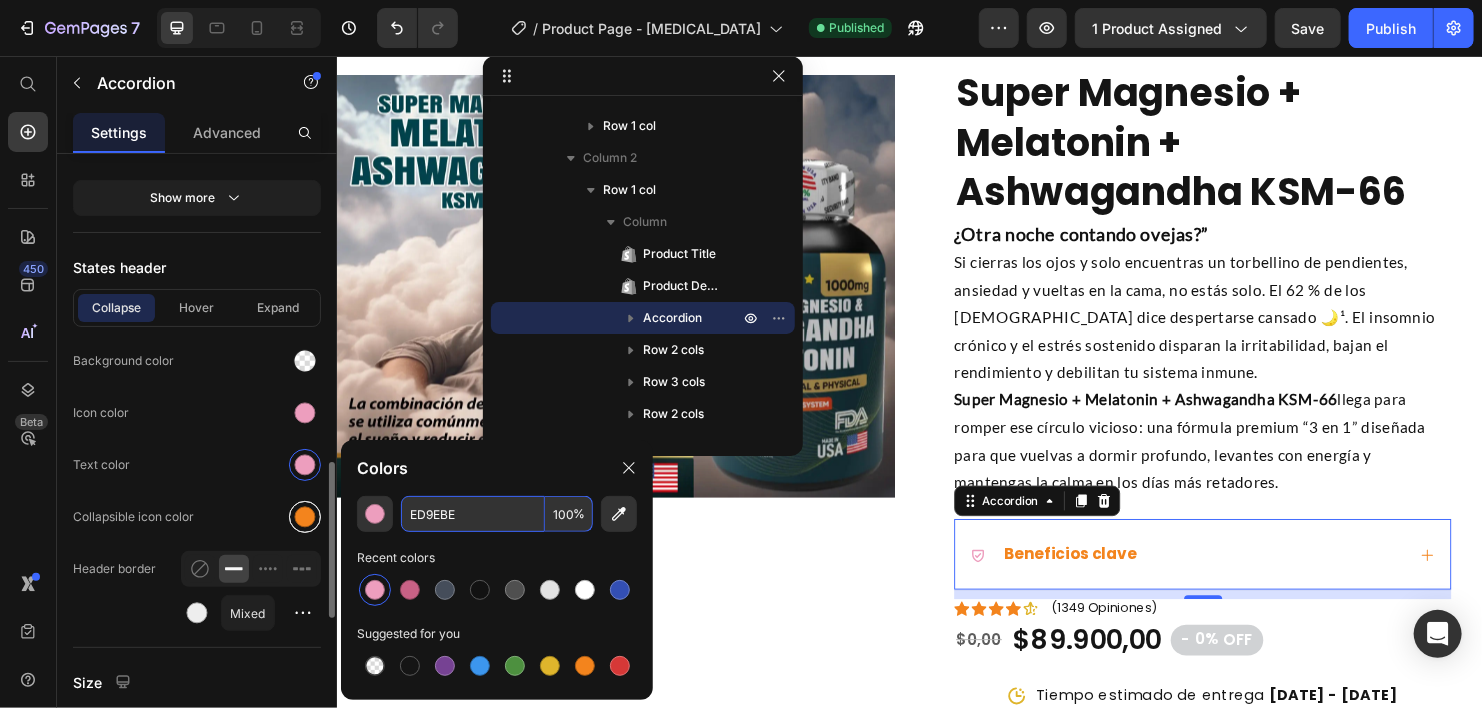 type on "ED9EBE" 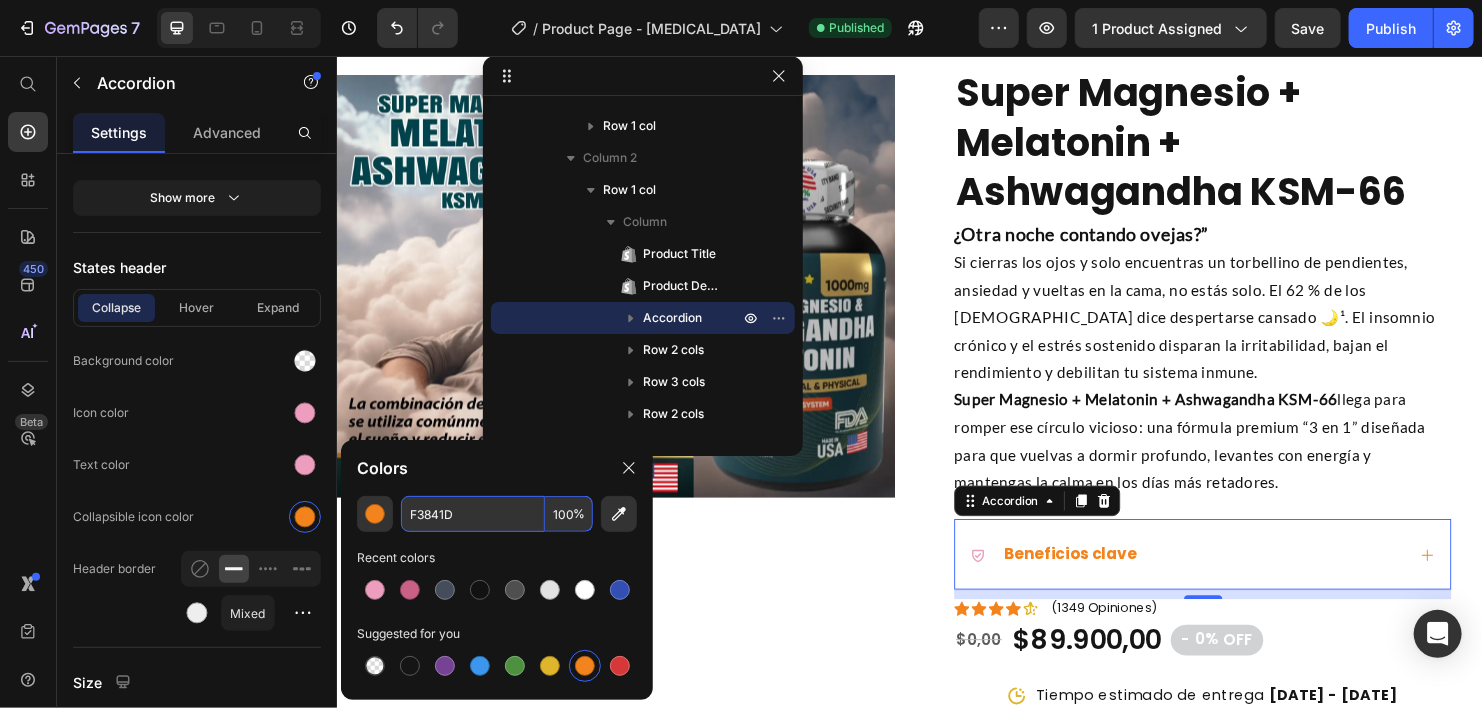 paste on "ED9EBE" 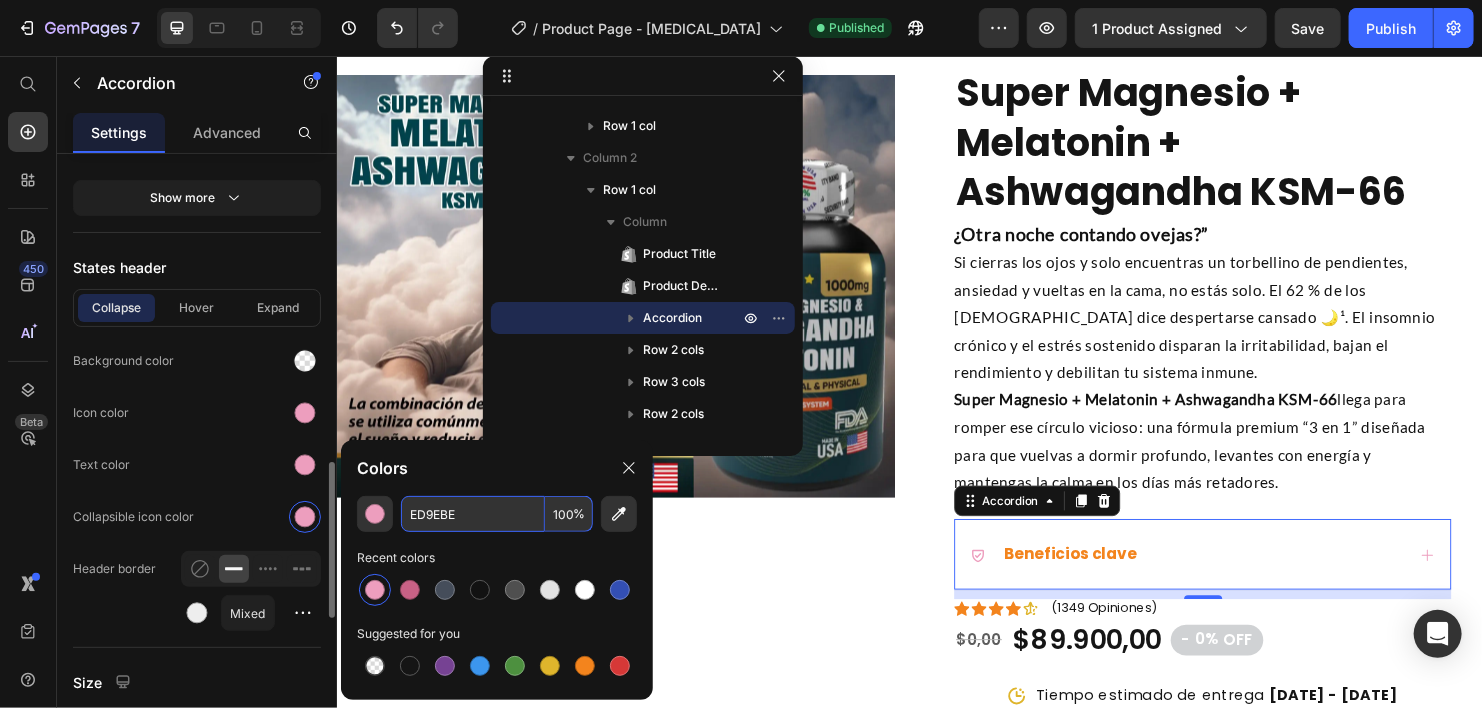 type on "ED9EBE" 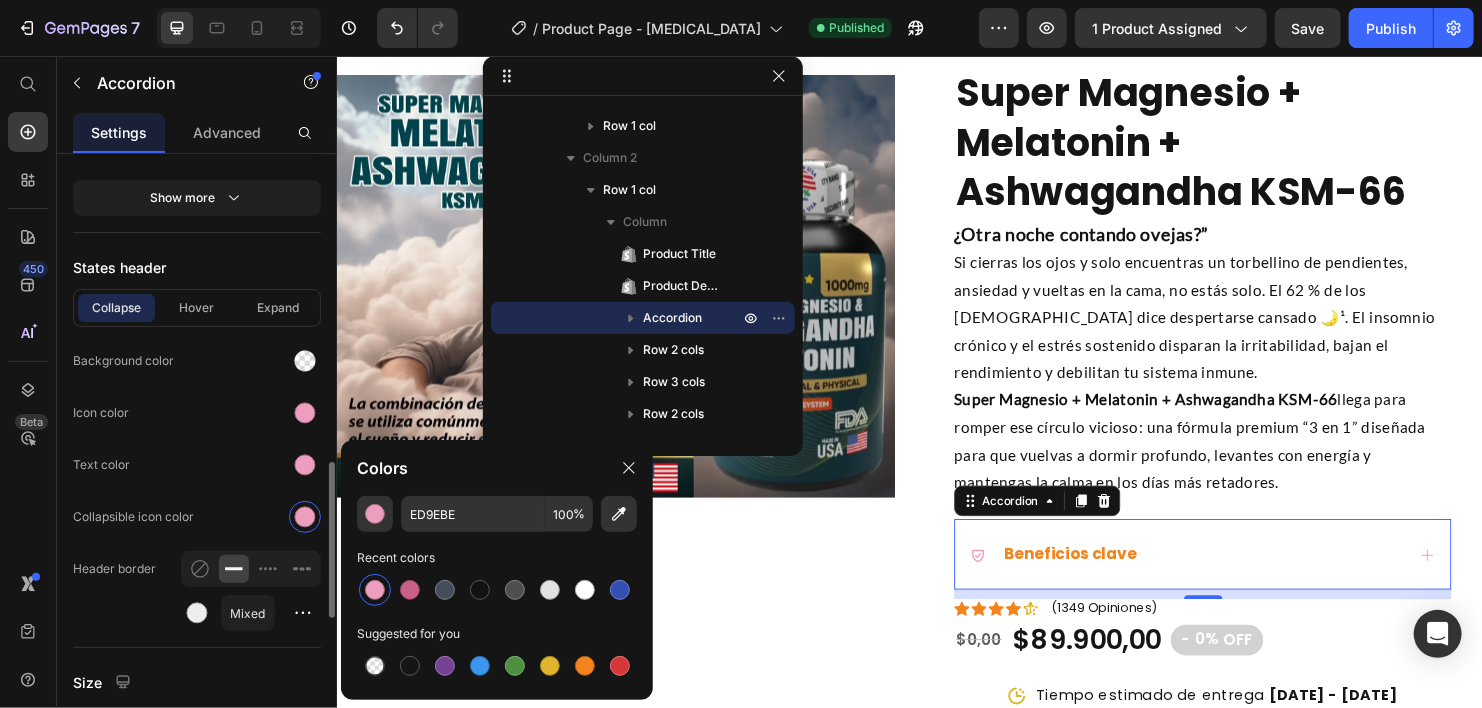 click on "Icon color" 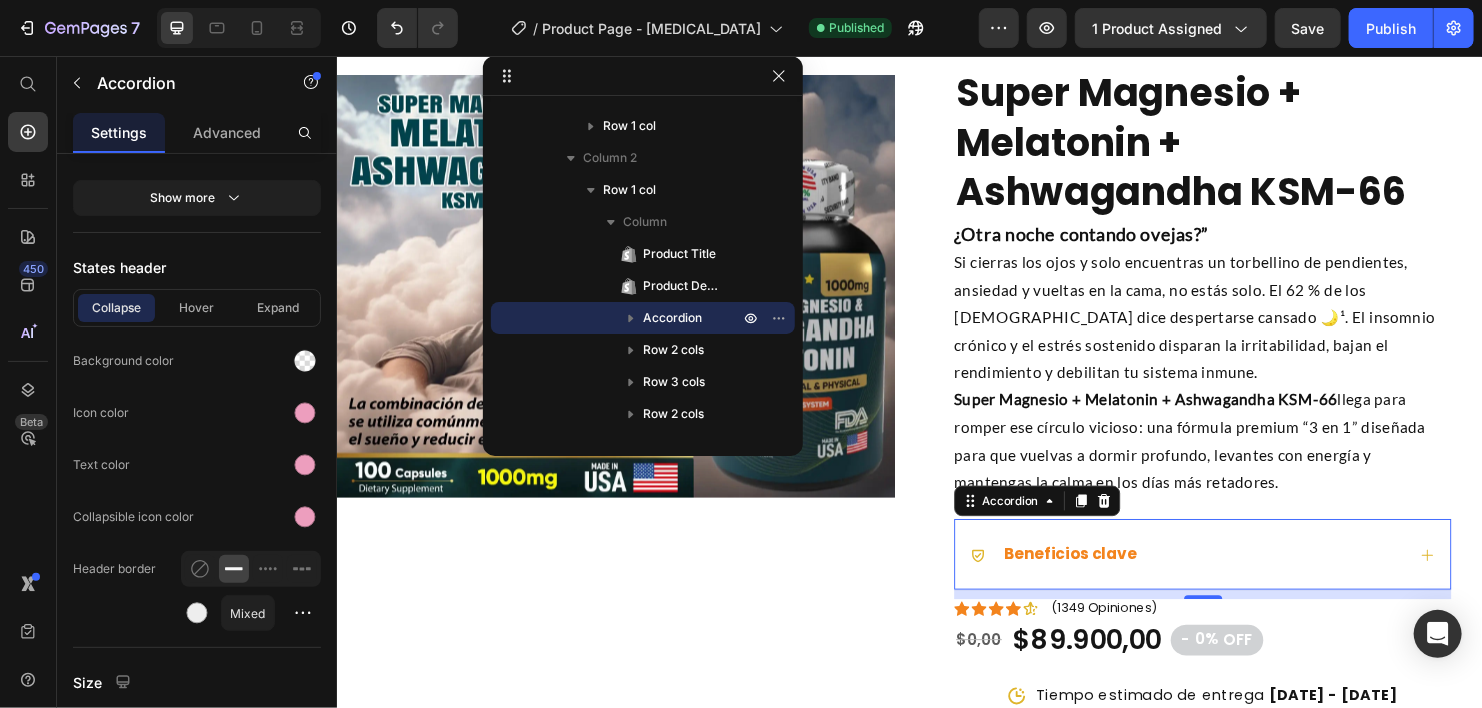 click on "Beneficios clave" at bounding box center [1227, 578] 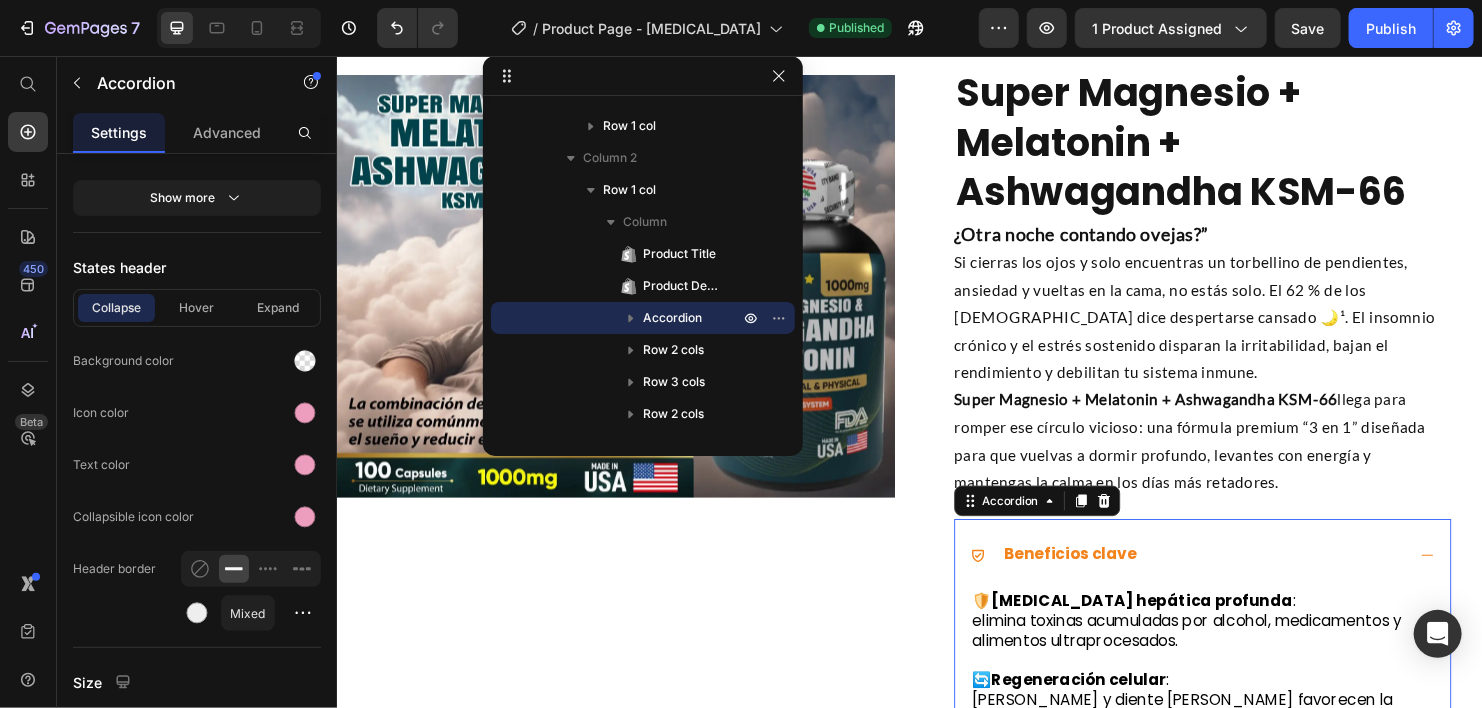 click on "Beneficios clave" at bounding box center [1227, 578] 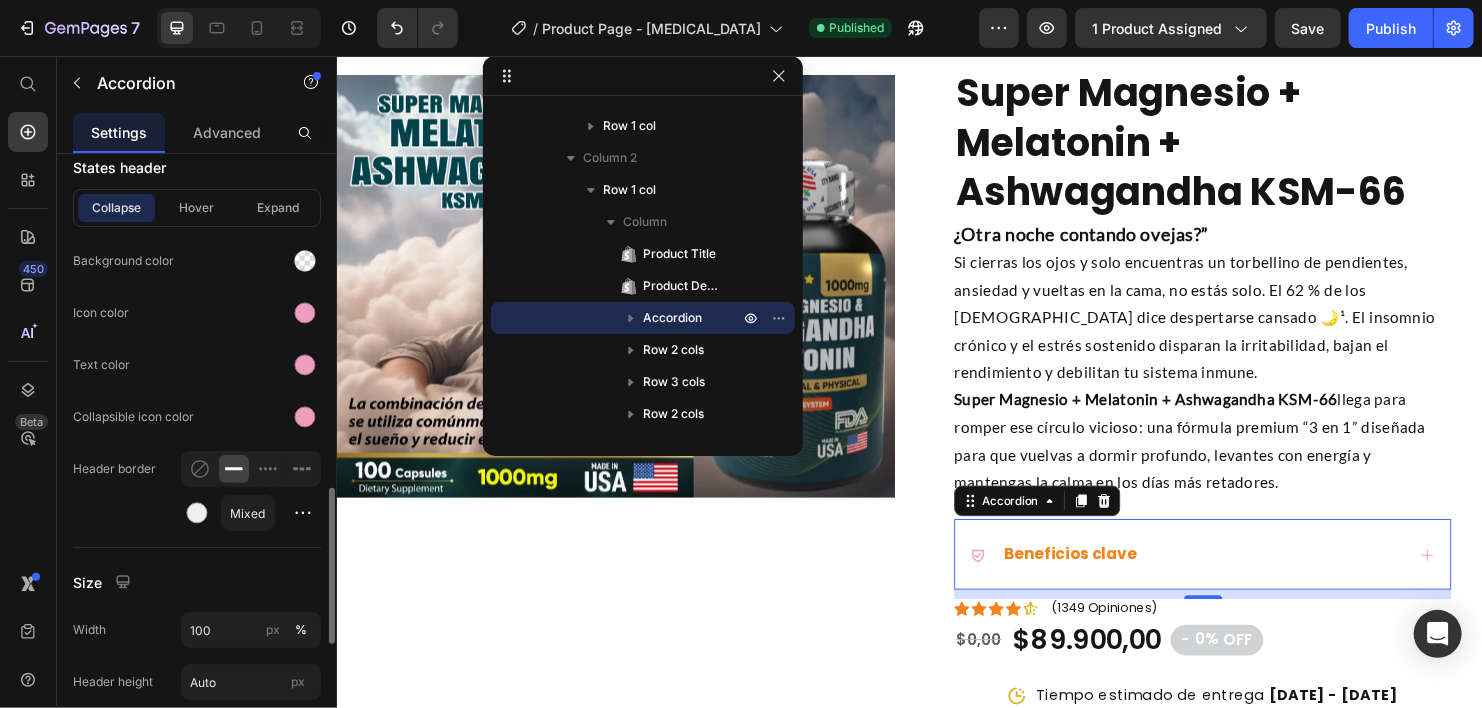 scroll, scrollTop: 1500, scrollLeft: 0, axis: vertical 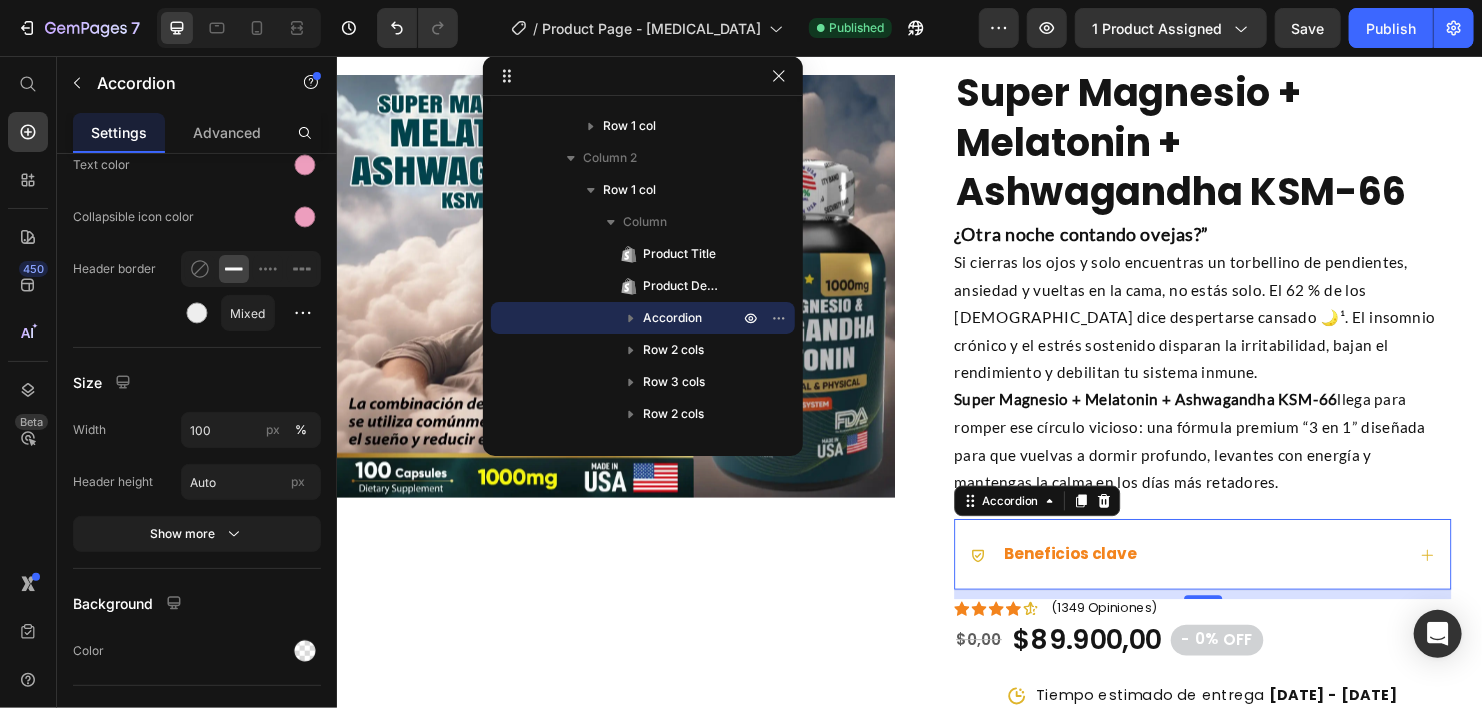 click on "Beneficios clave" at bounding box center [1104, 577] 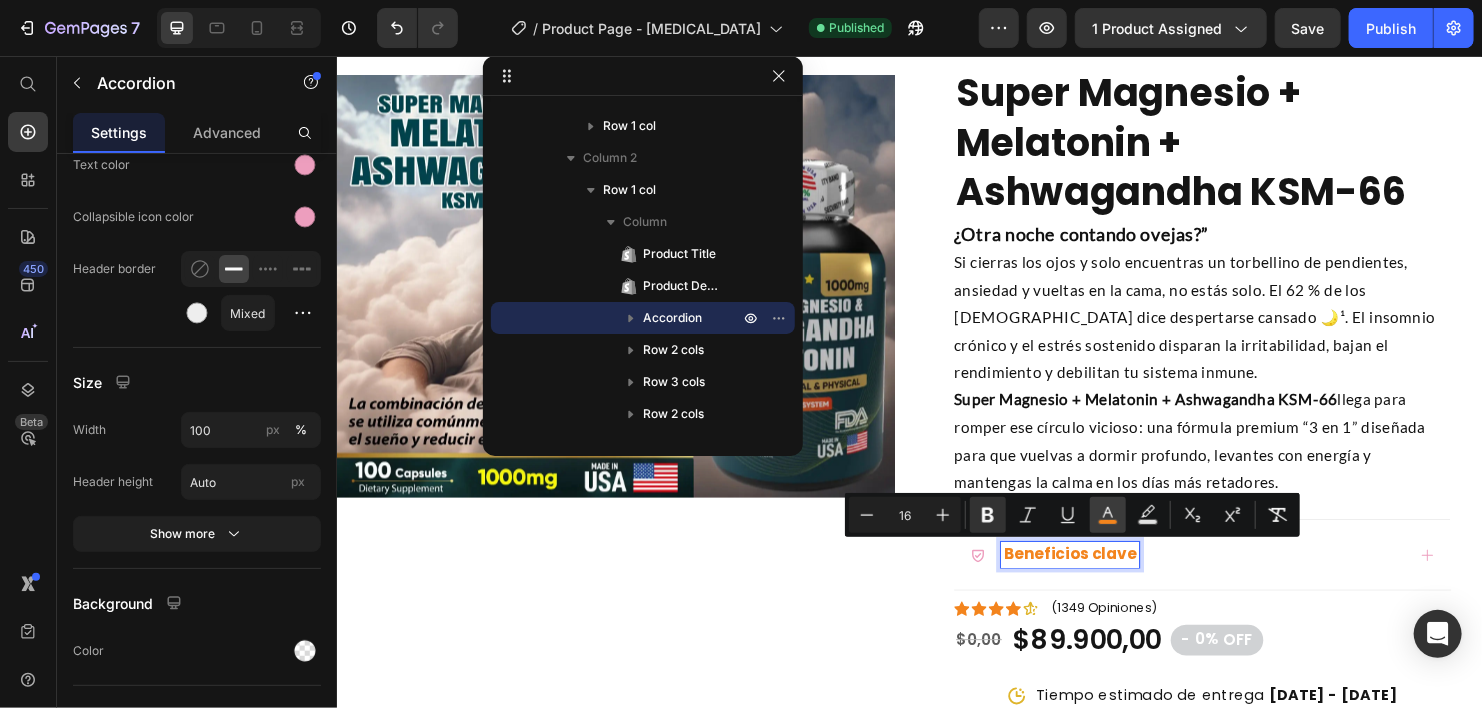 click 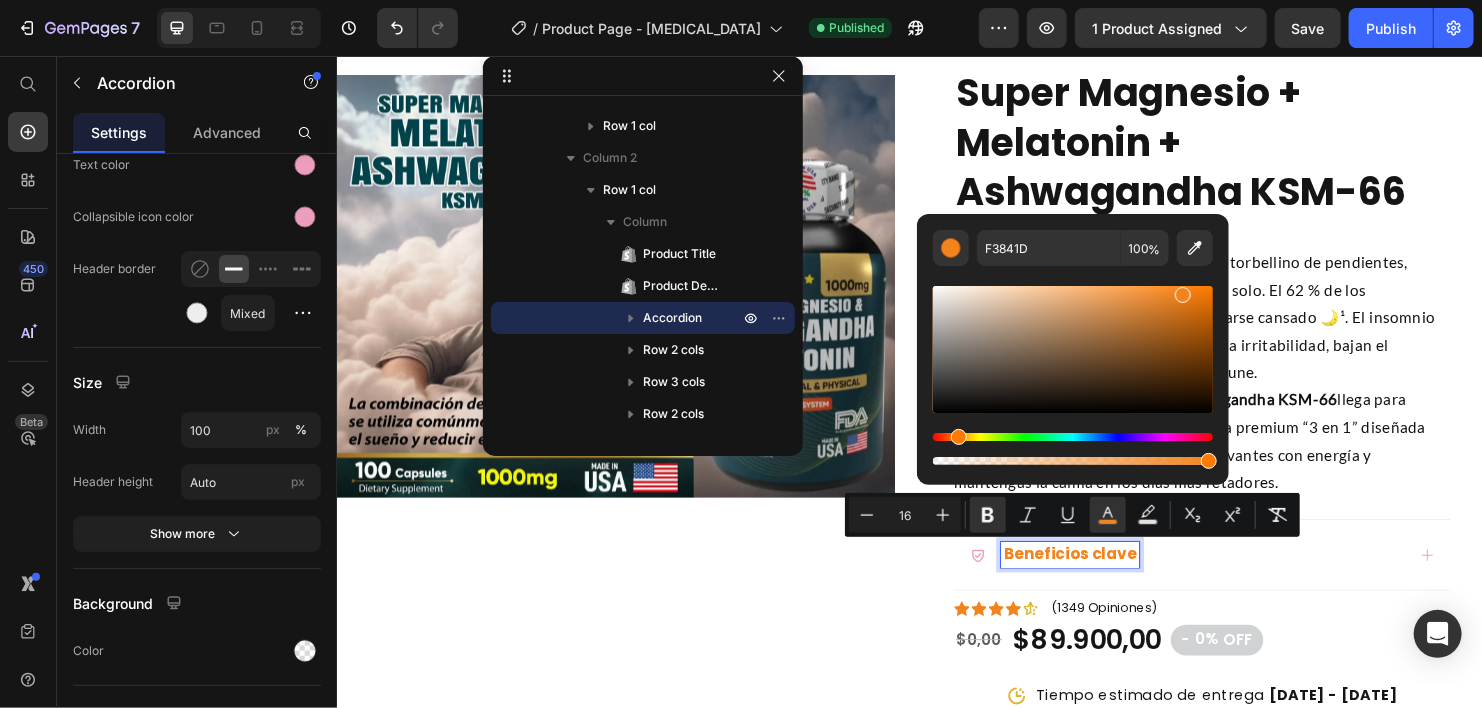 type 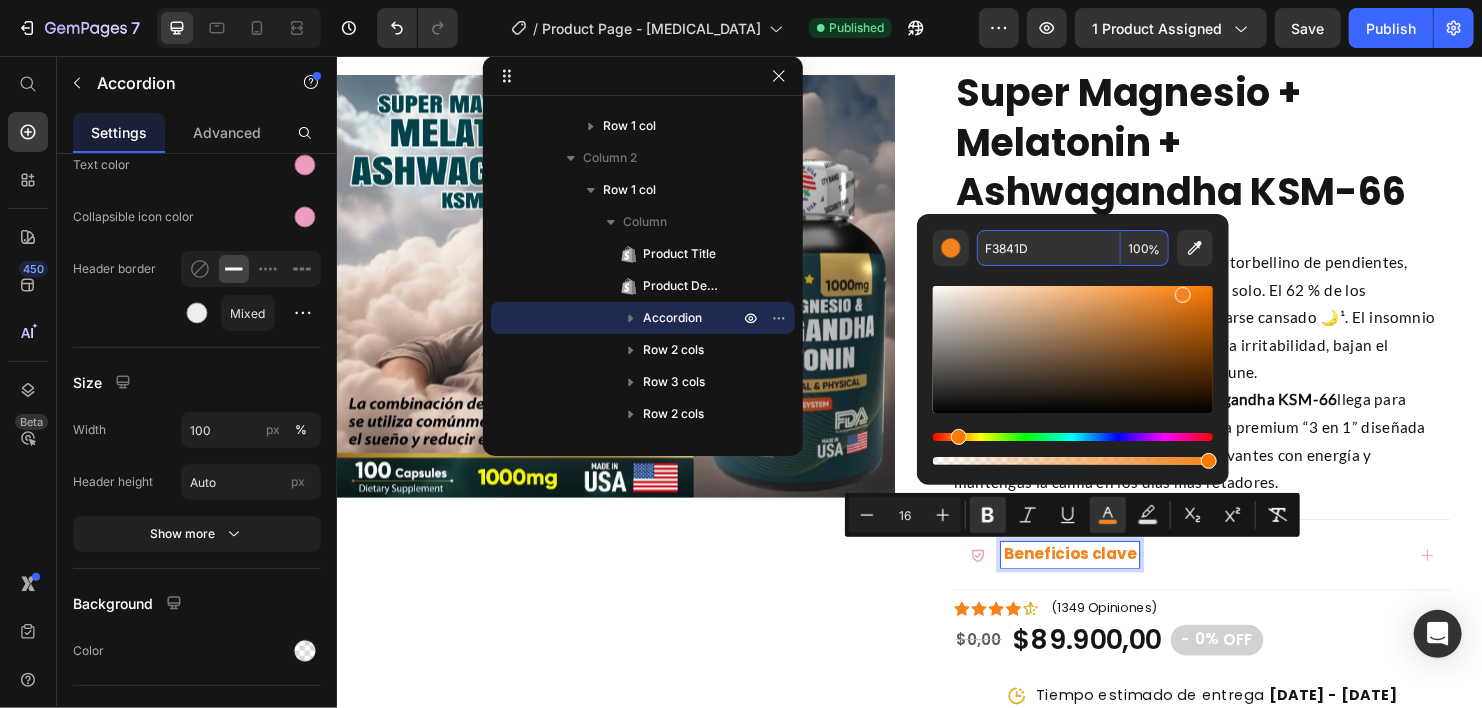 paste on "ED9EBE" 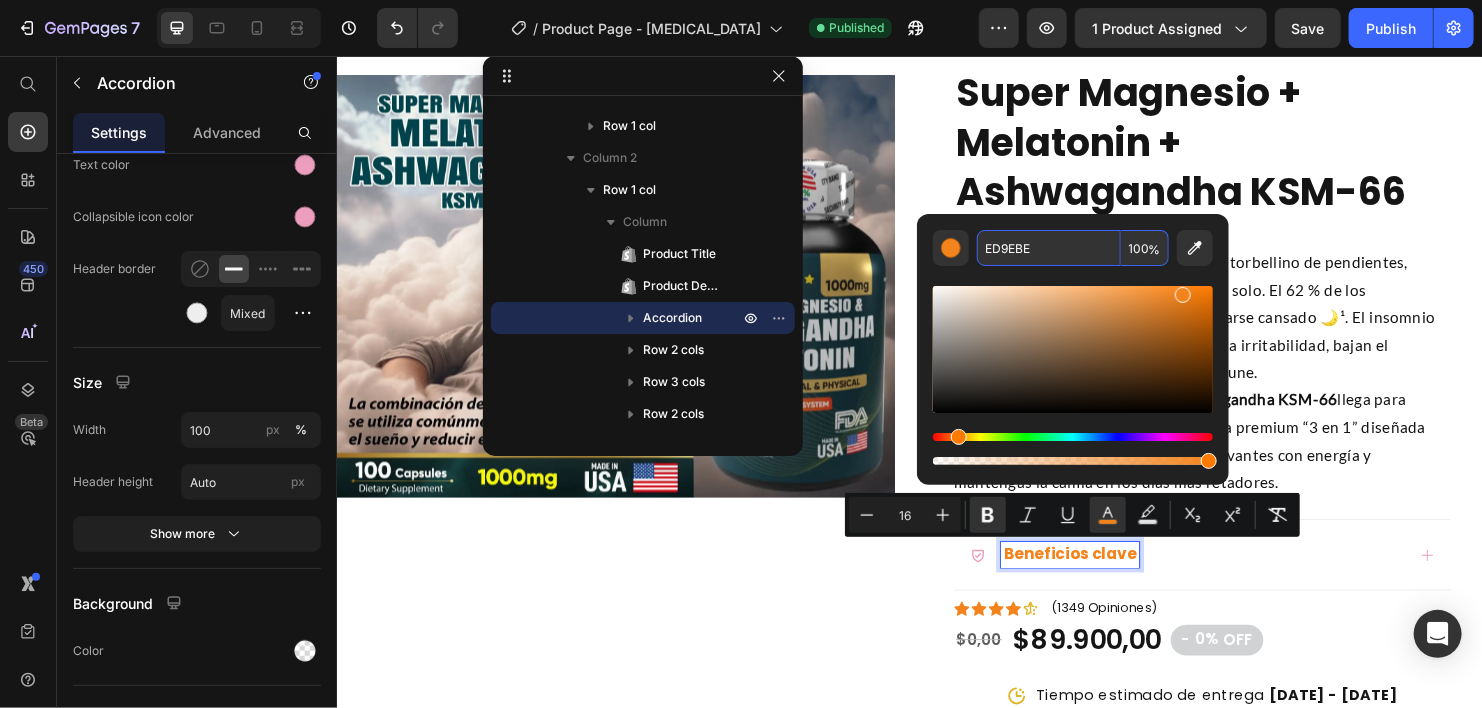 type on "ED9EBE" 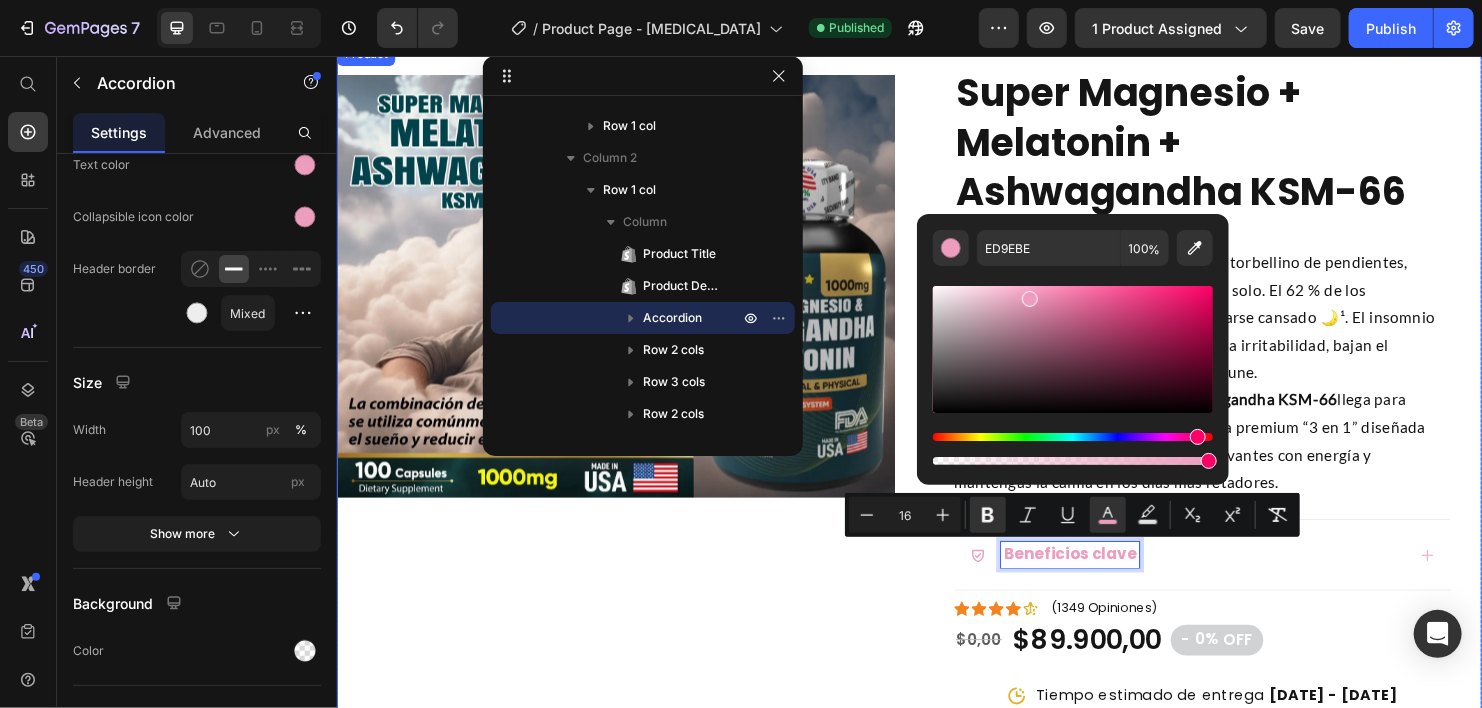 click on "Product Images Row" at bounding box center (628, 609) 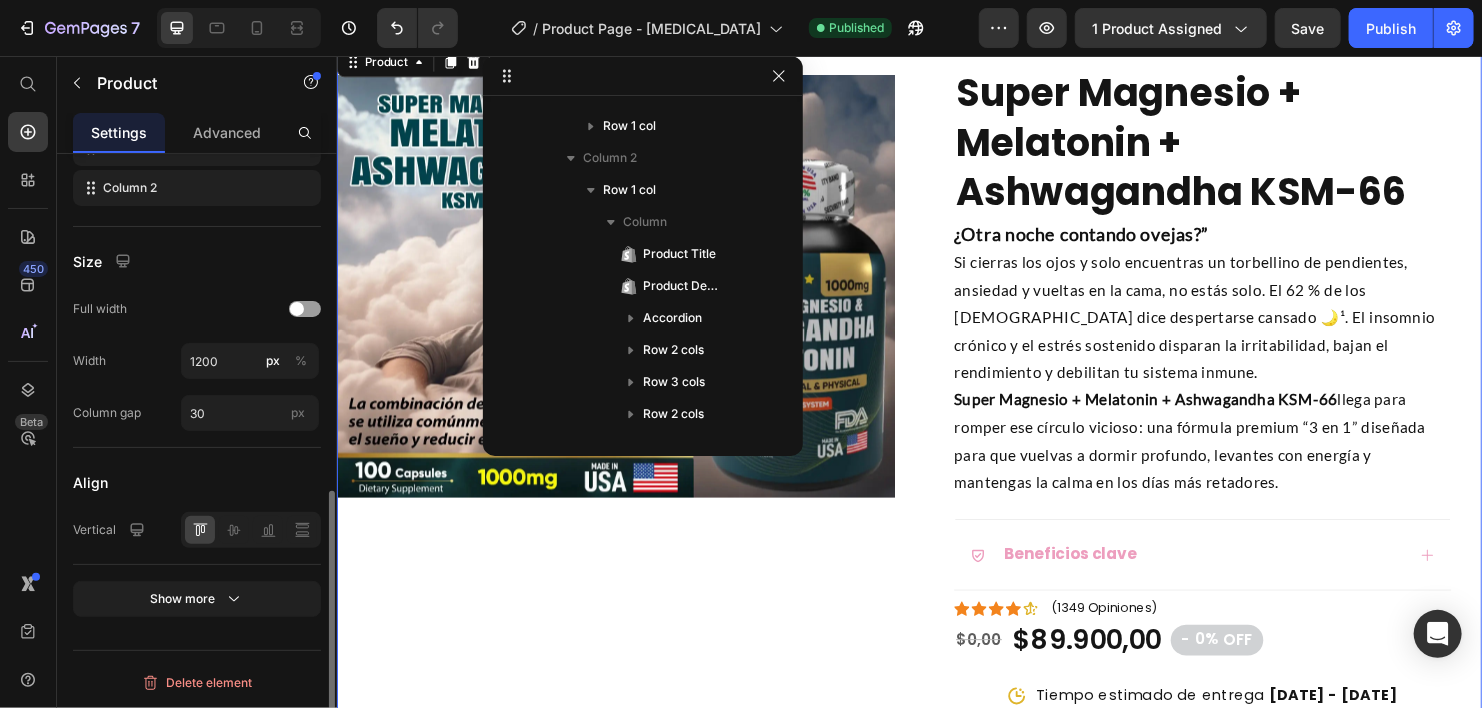 scroll, scrollTop: 154, scrollLeft: 0, axis: vertical 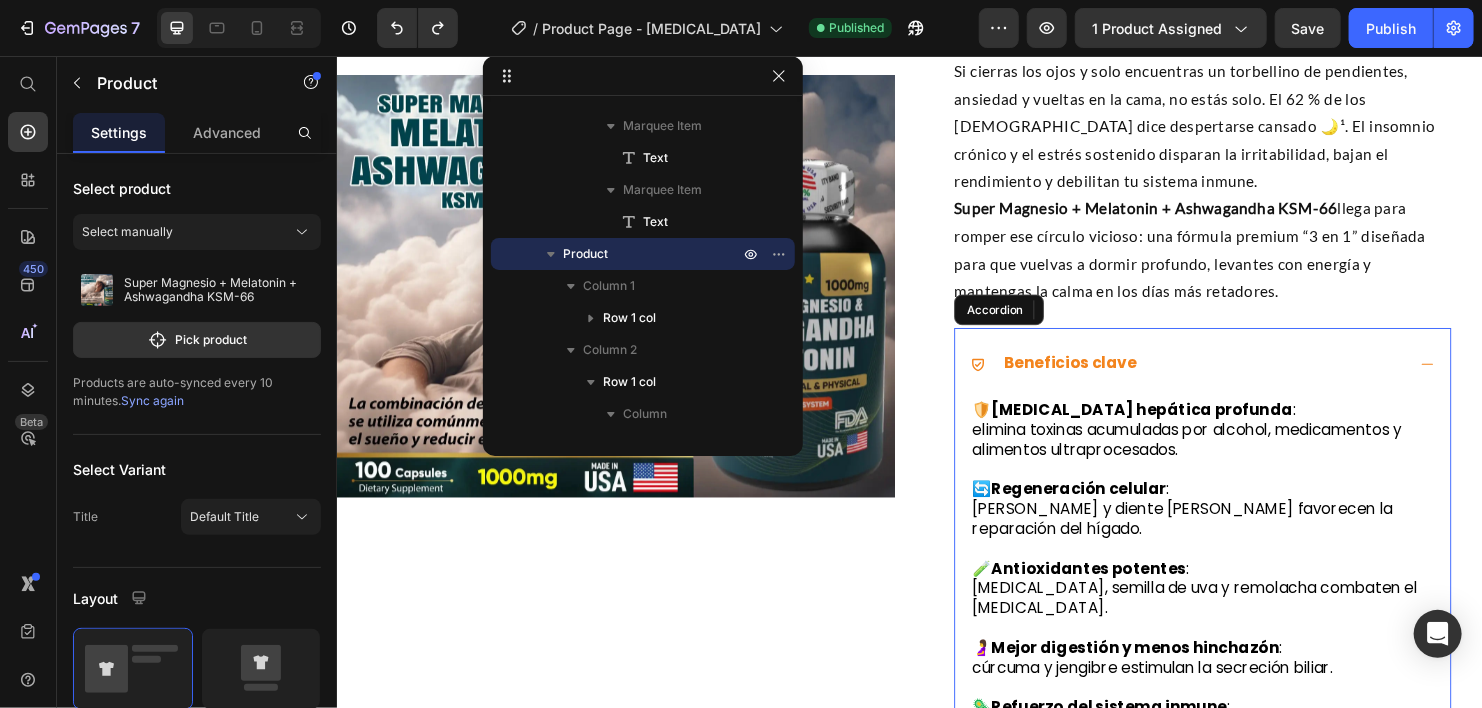 click on "Beneficios clave" at bounding box center [1243, 378] 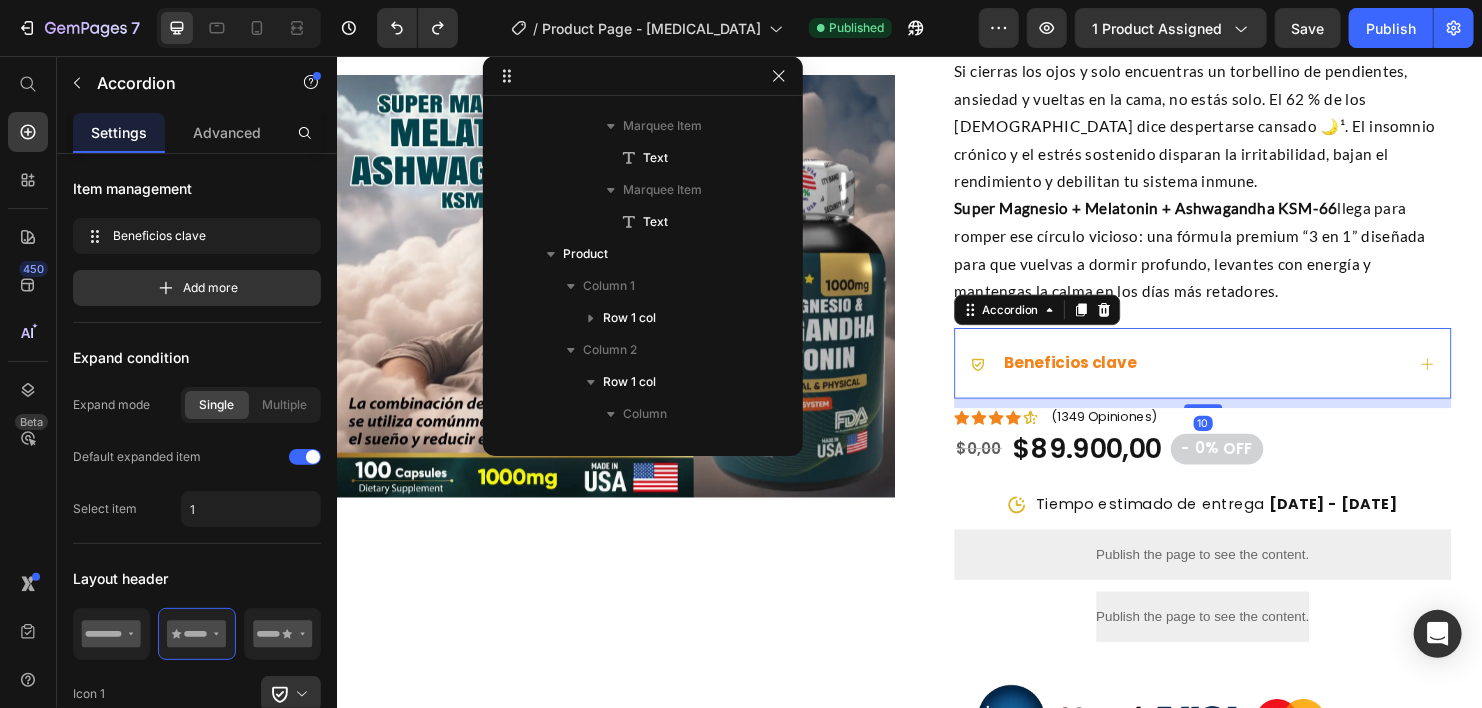 scroll, scrollTop: 410, scrollLeft: 0, axis: vertical 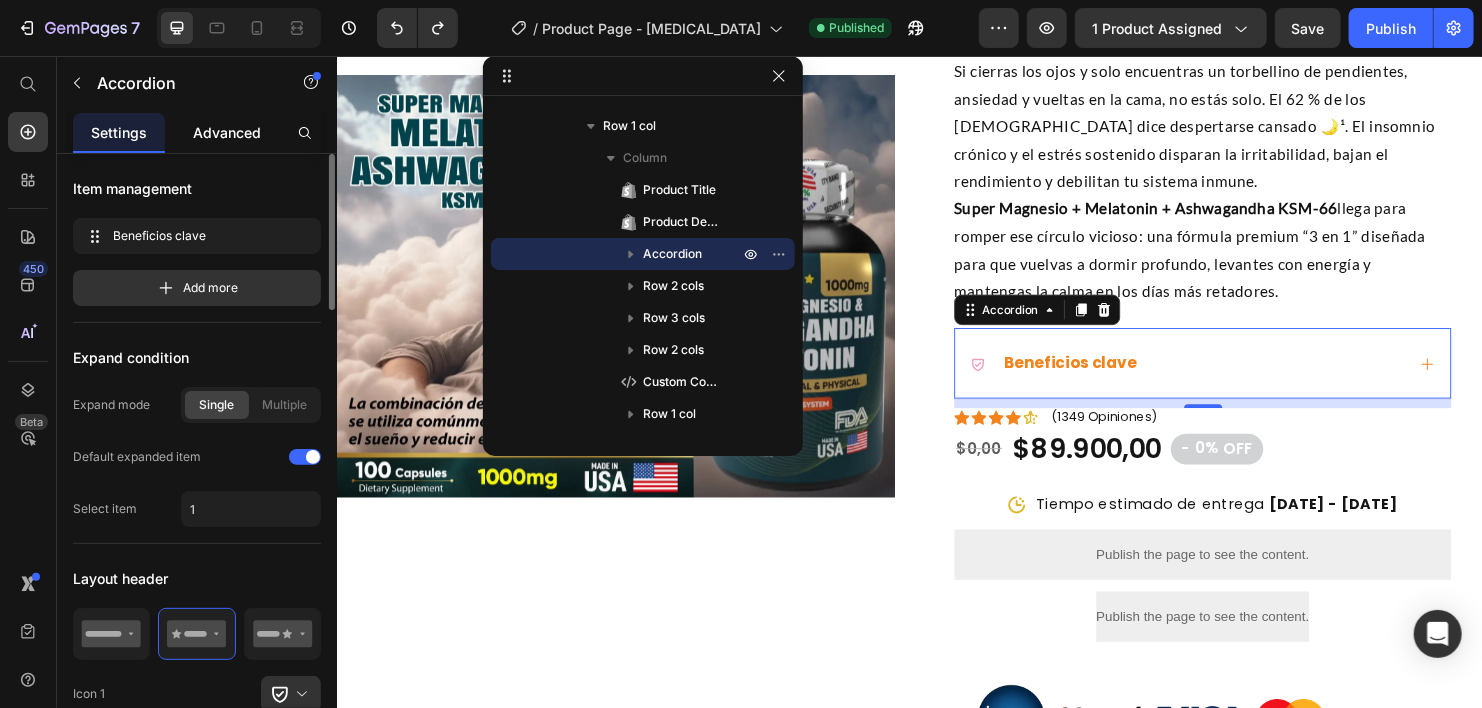 click on "Advanced" 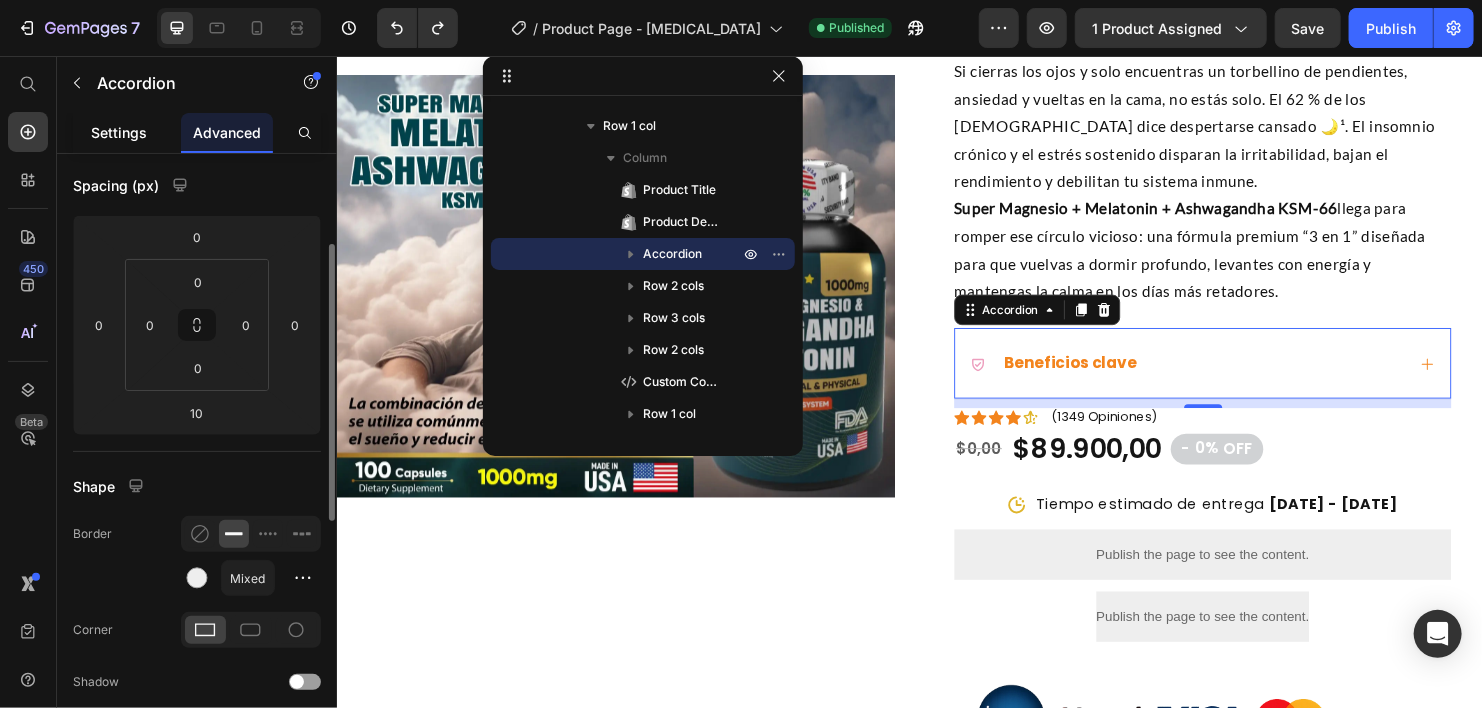 click on "Settings" 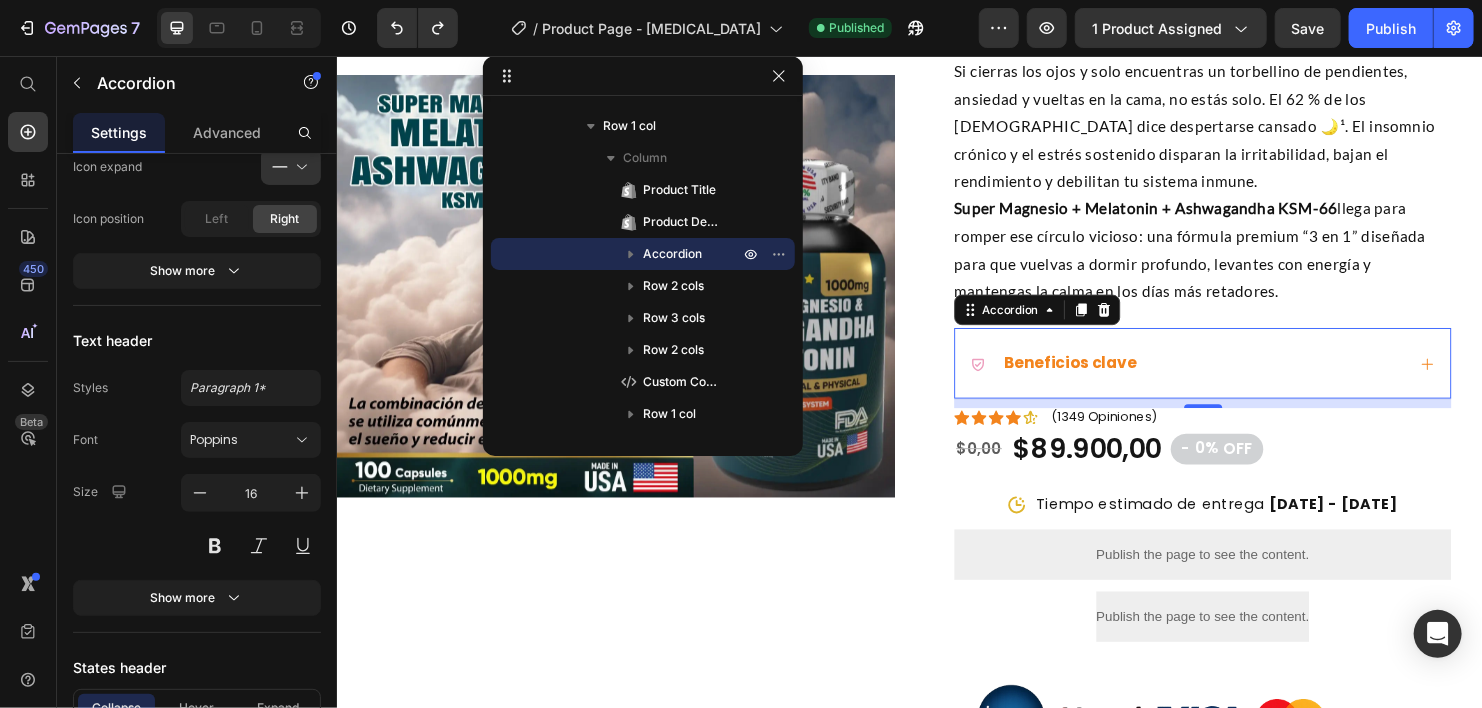 scroll, scrollTop: 1200, scrollLeft: 0, axis: vertical 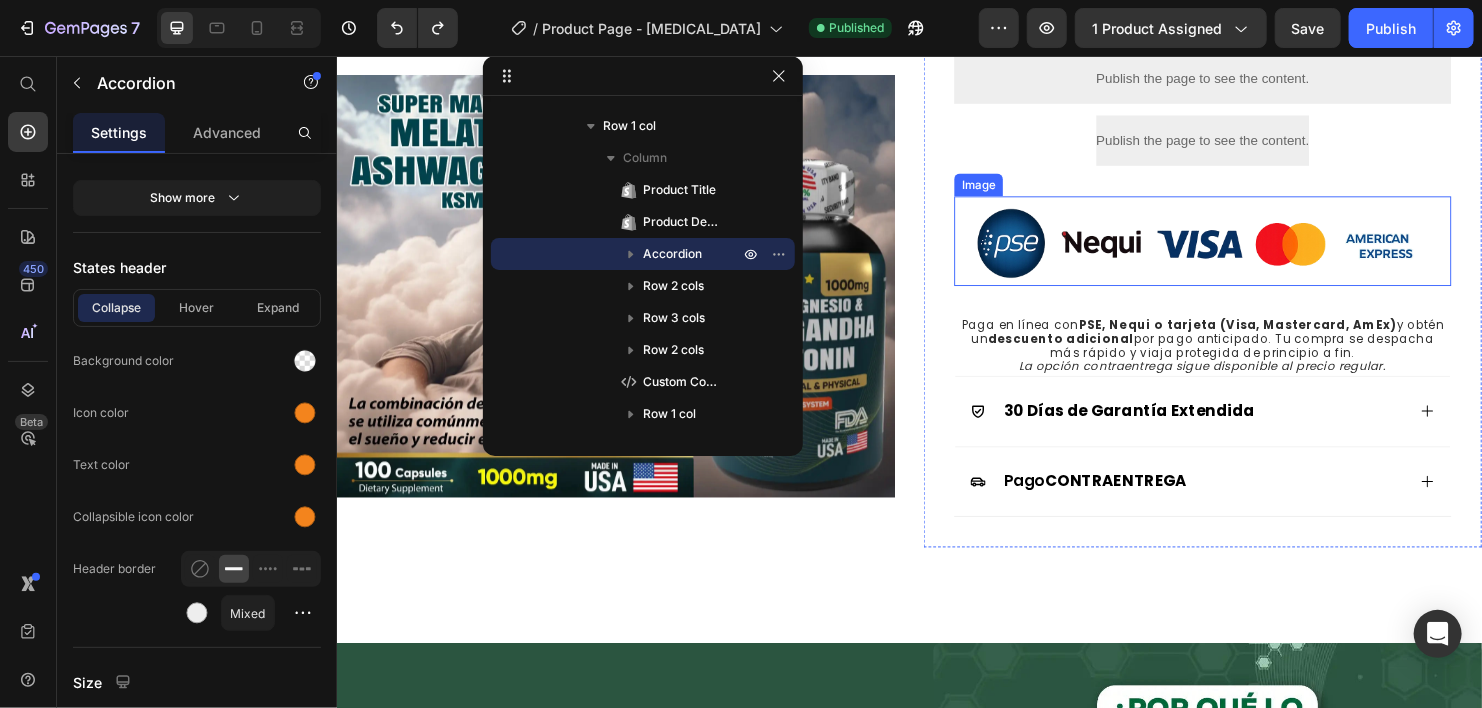 click at bounding box center (1243, 249) 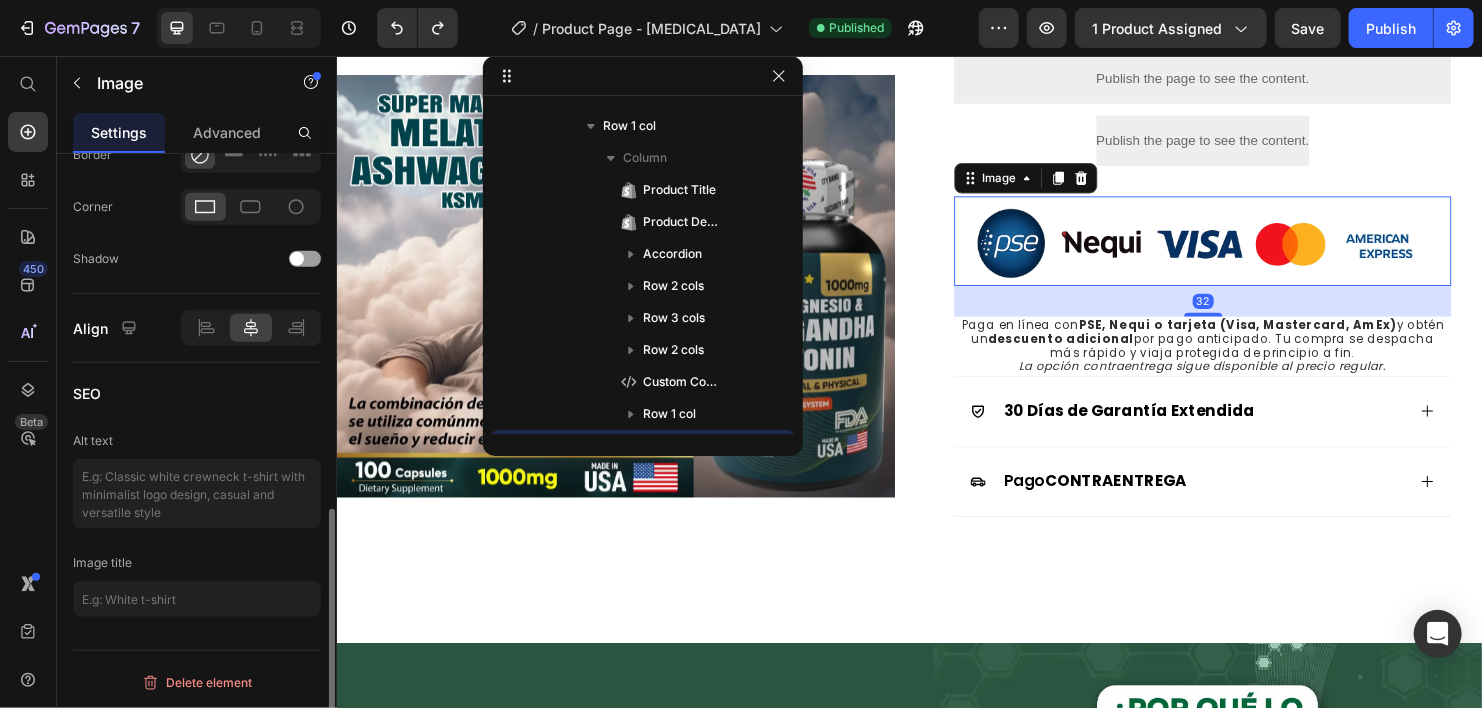 scroll, scrollTop: 602, scrollLeft: 0, axis: vertical 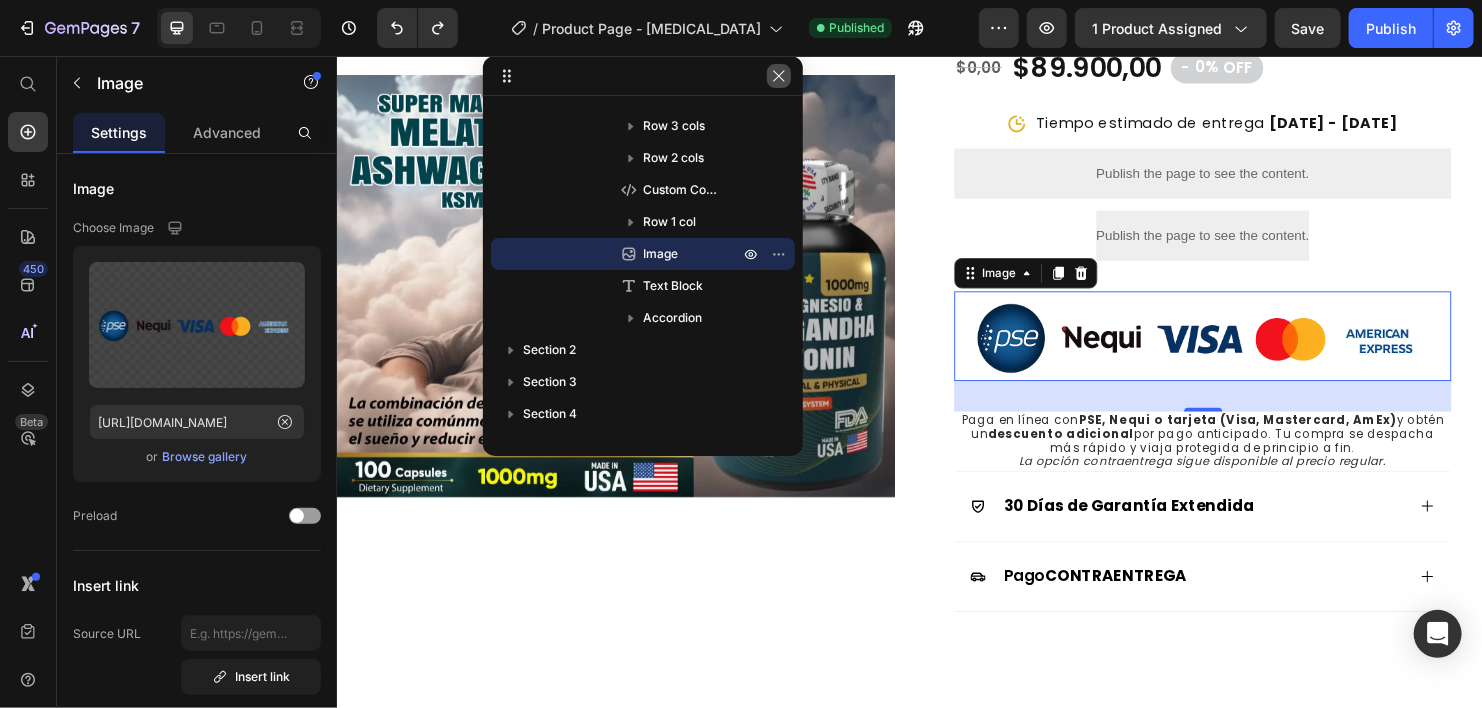 click 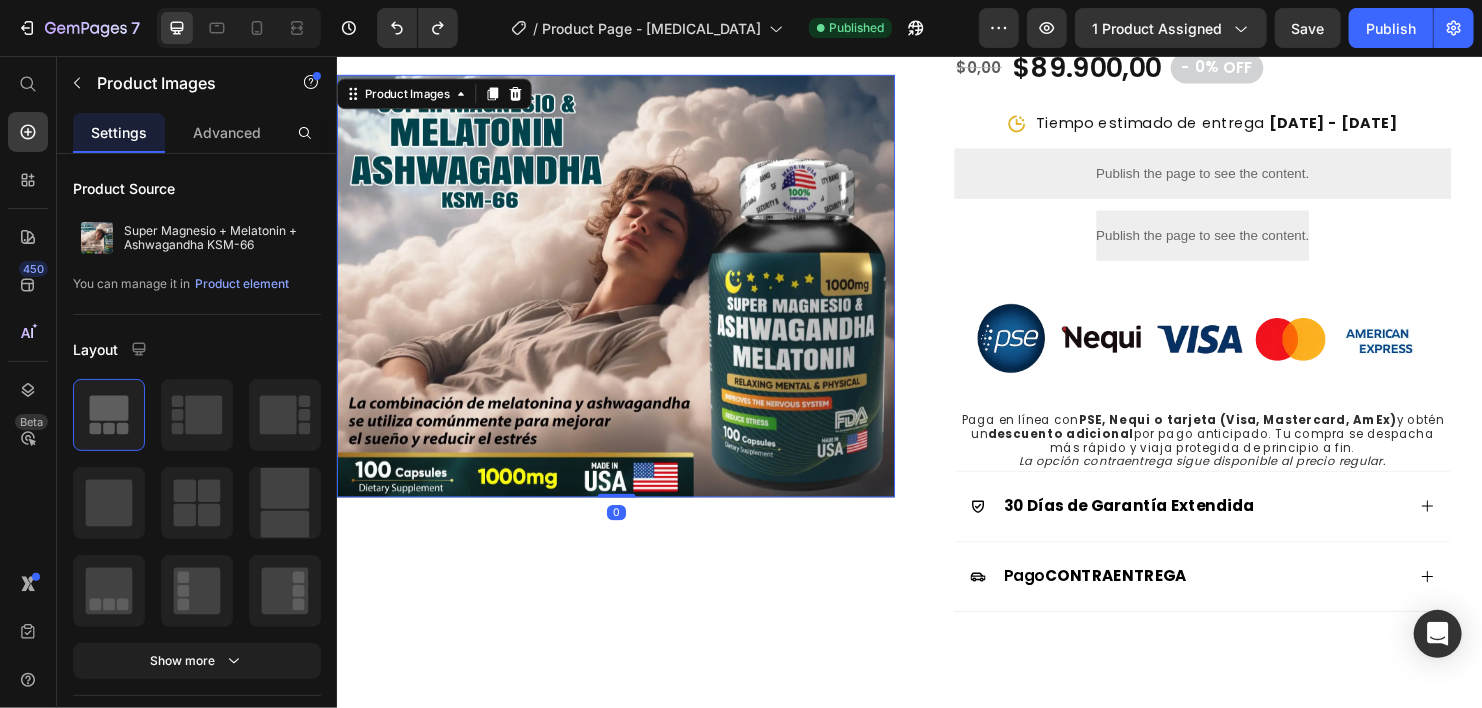 click at bounding box center (628, 297) 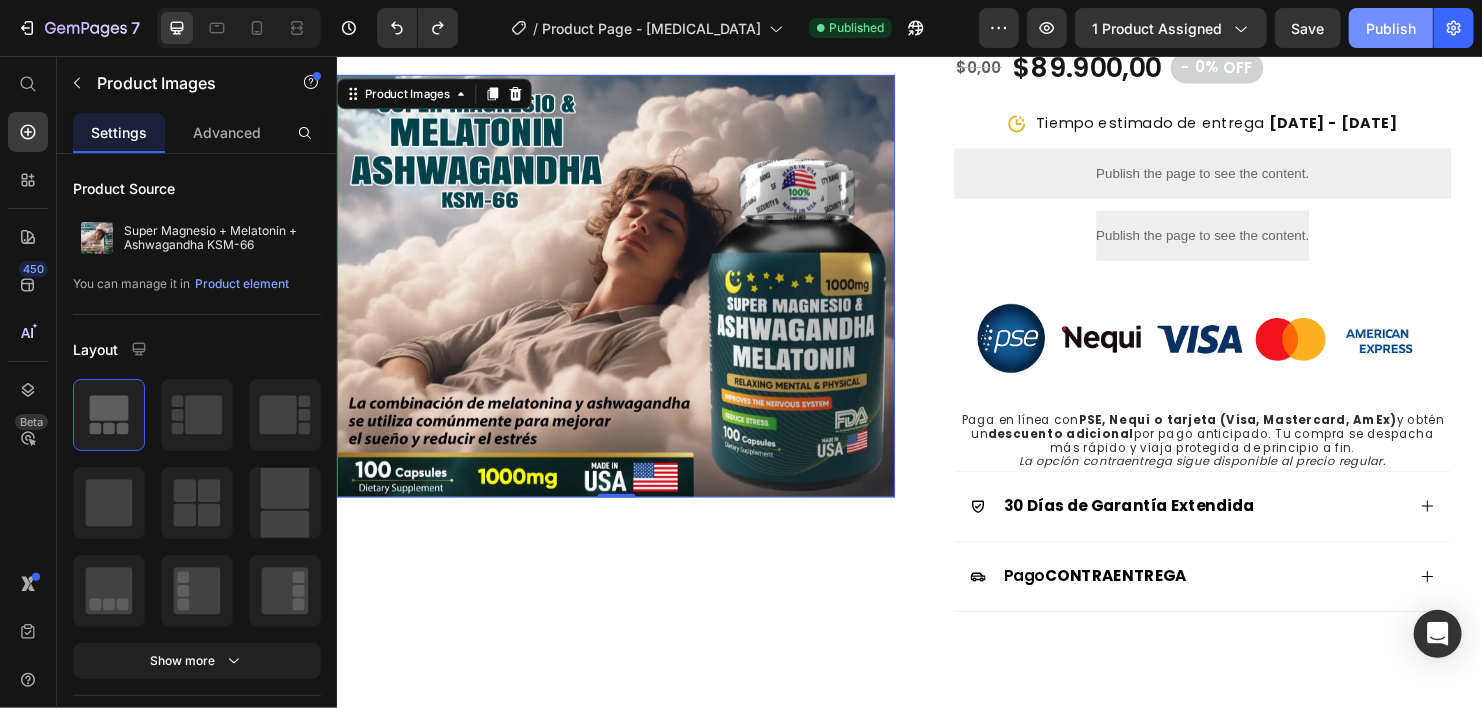 click on "Publish" at bounding box center (1391, 28) 